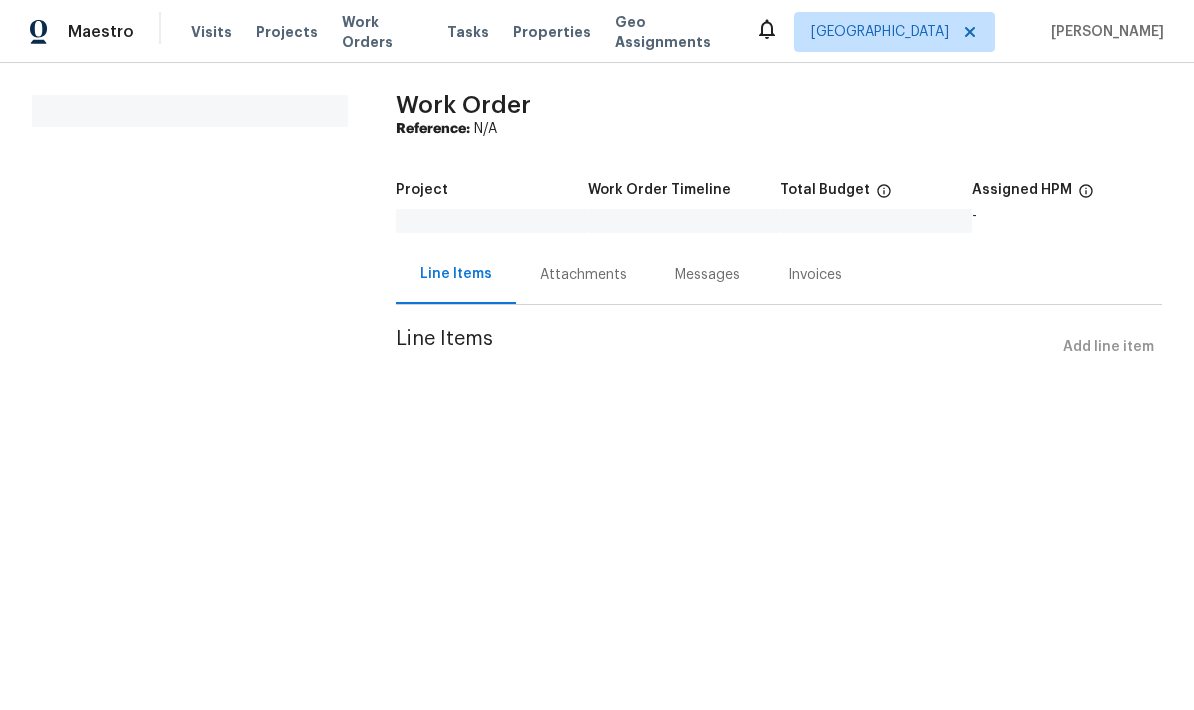 scroll, scrollTop: 0, scrollLeft: 0, axis: both 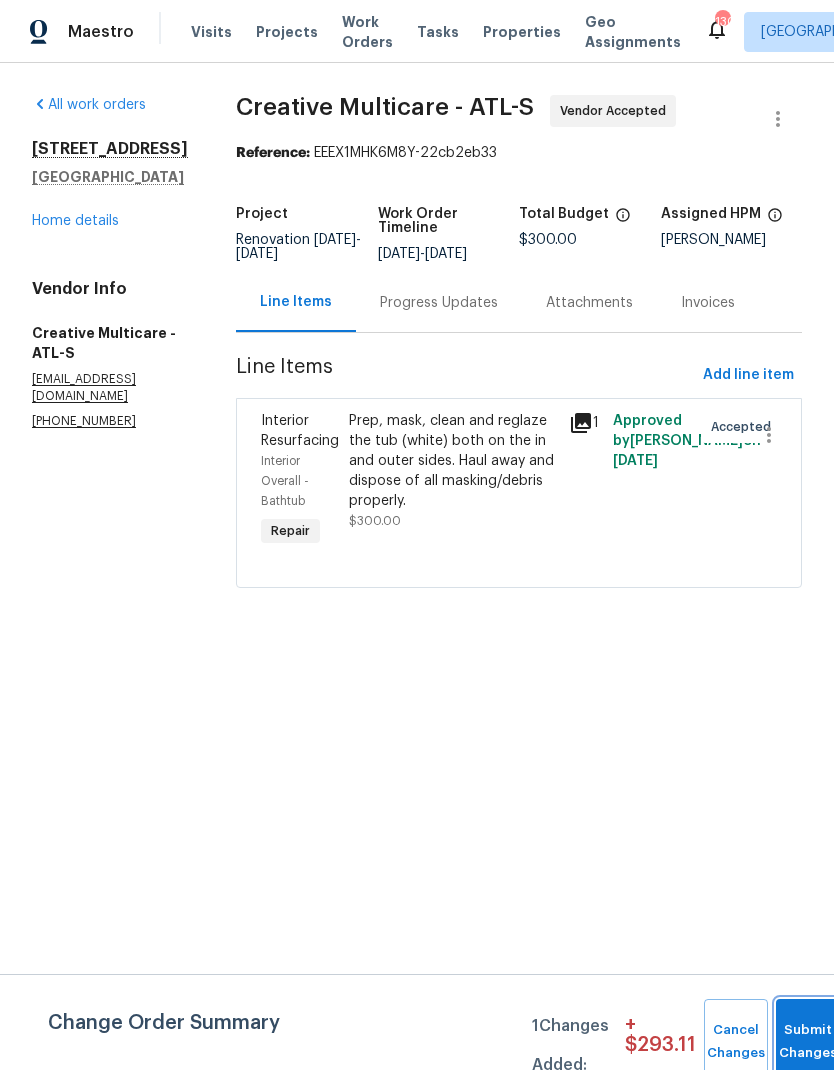 click on "Submit Changes" at bounding box center (808, 1042) 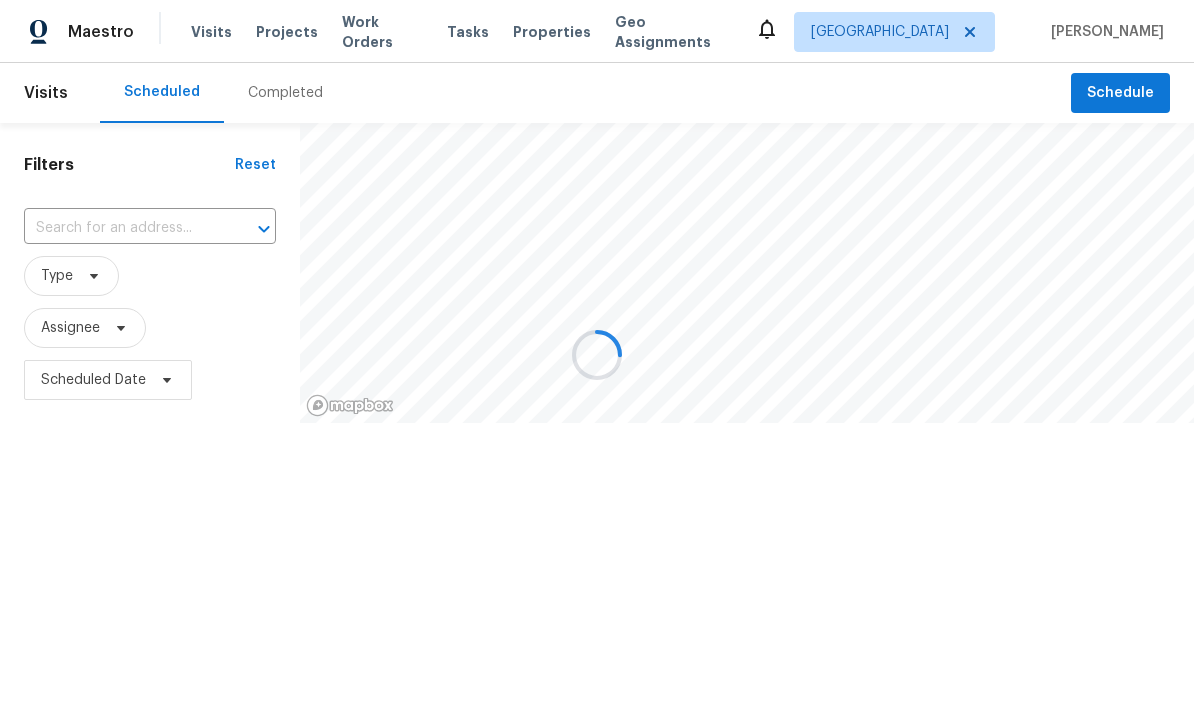 scroll, scrollTop: 0, scrollLeft: 0, axis: both 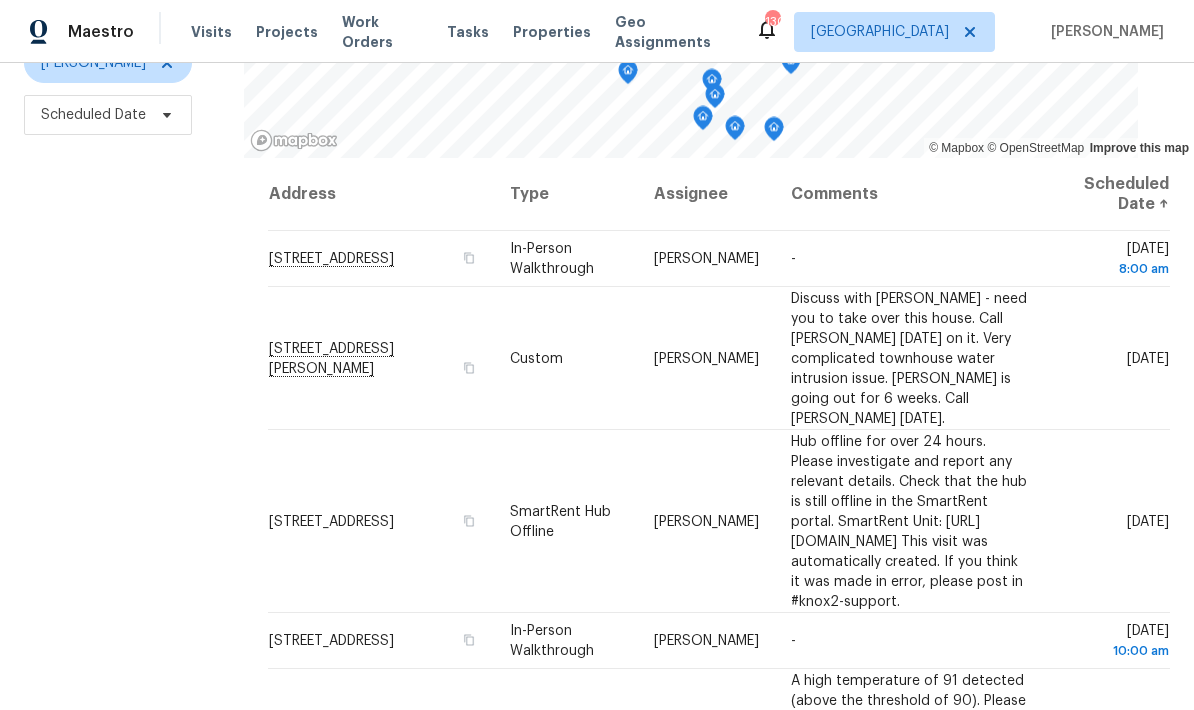 click 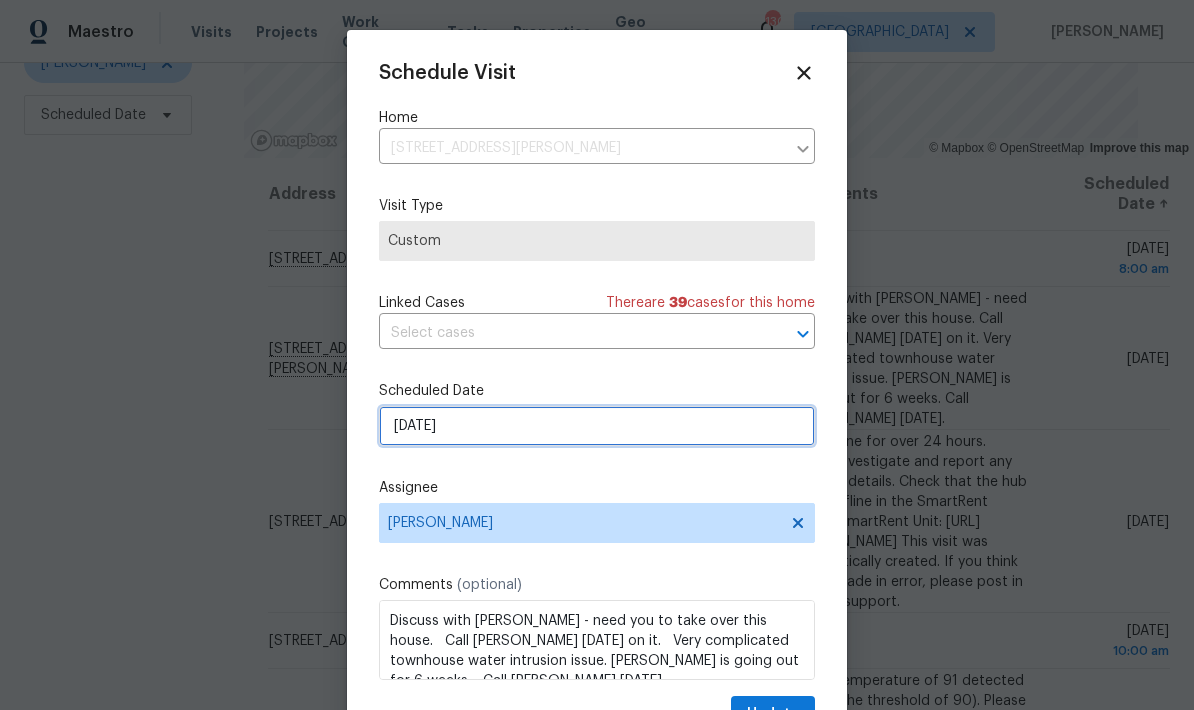 click on "7/10/2025" at bounding box center [597, 426] 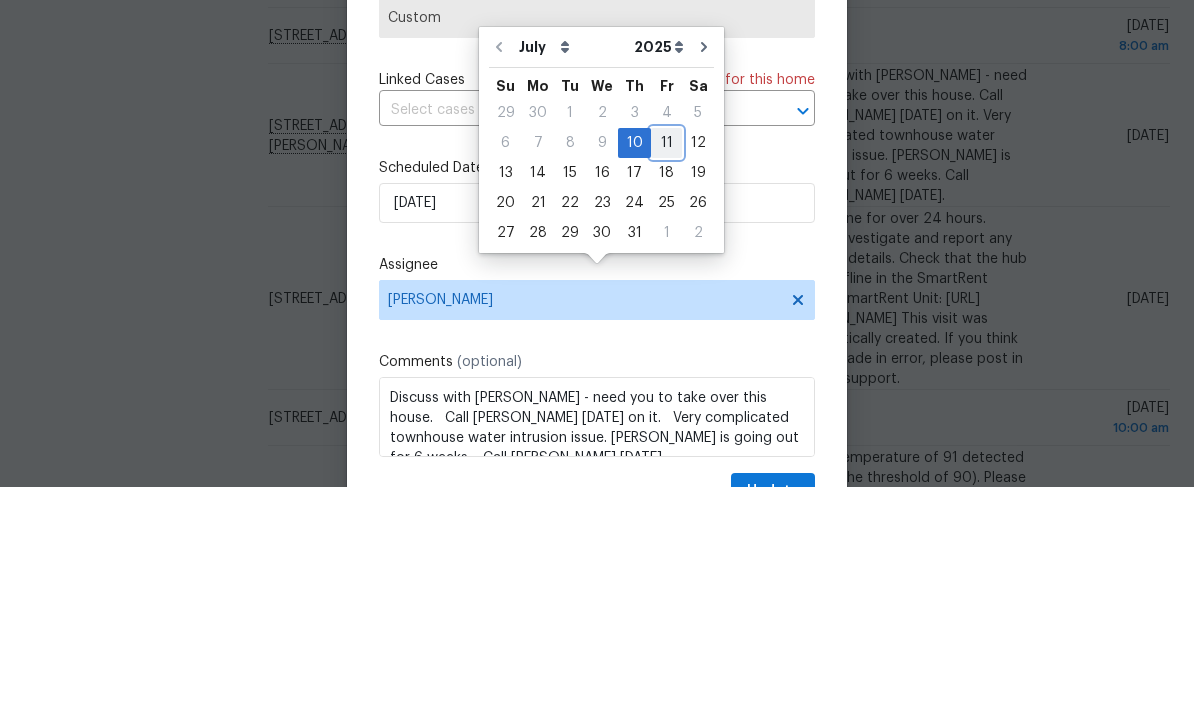 click on "11" at bounding box center (666, 366) 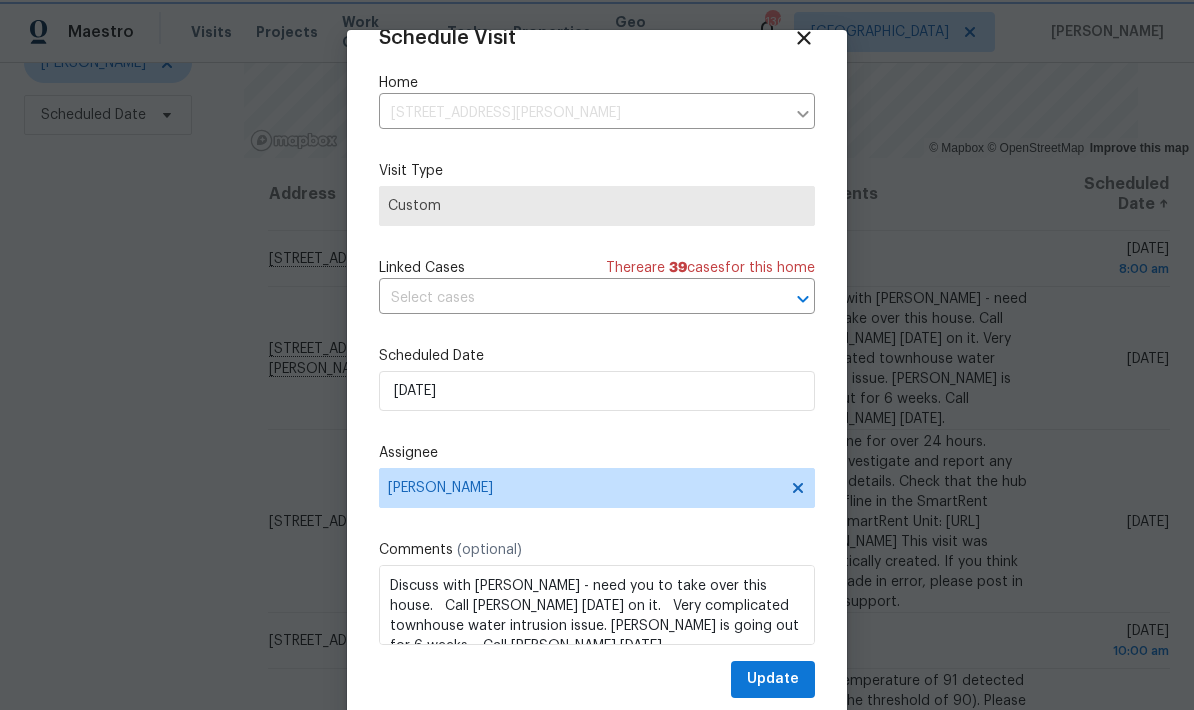 scroll, scrollTop: 39, scrollLeft: 0, axis: vertical 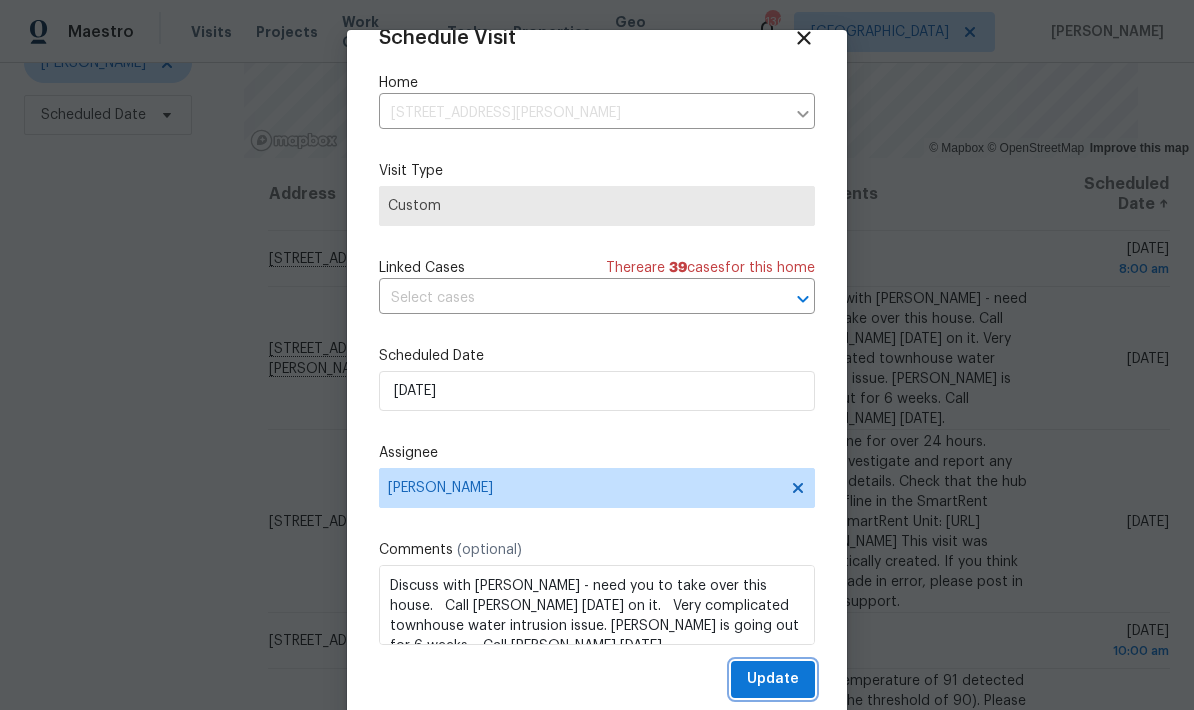 click on "Update" at bounding box center [773, 679] 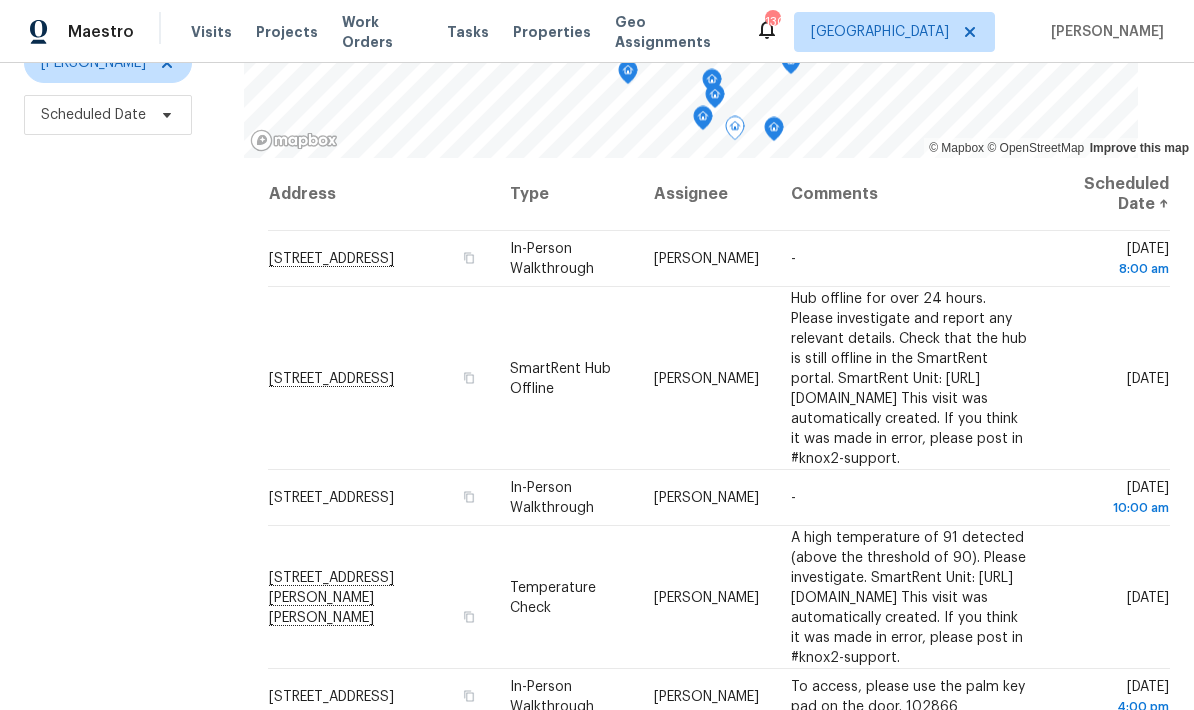 click 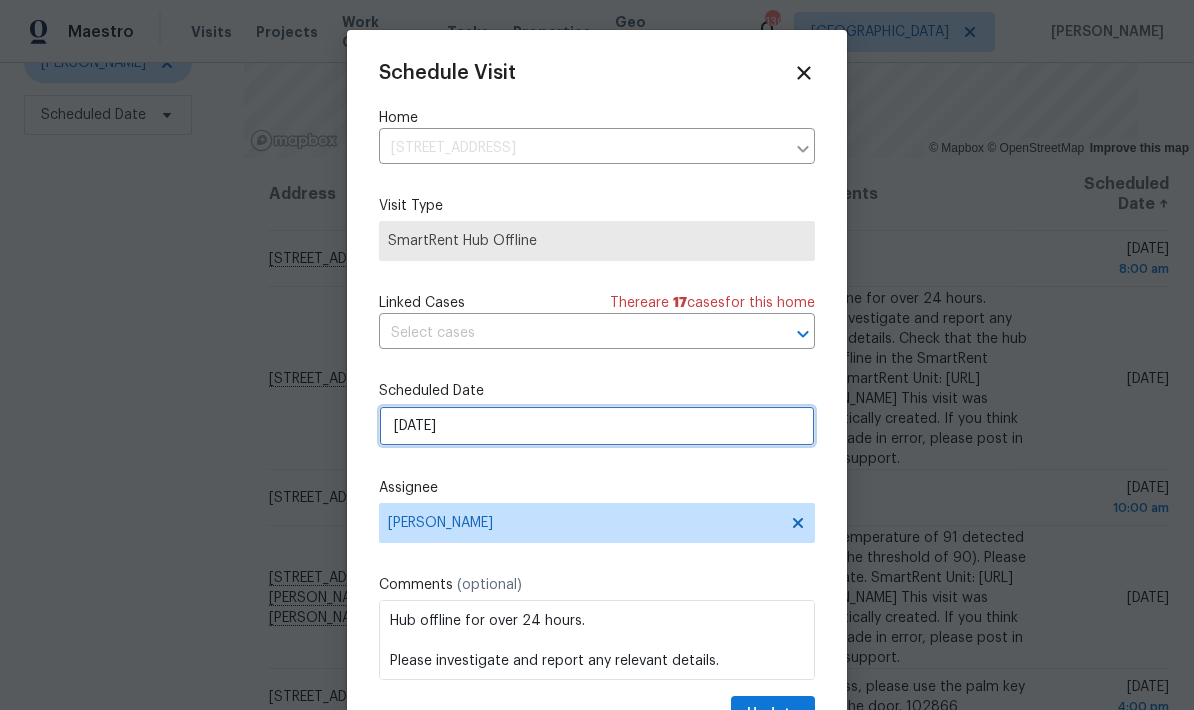 click on "7/10/2025" at bounding box center [597, 426] 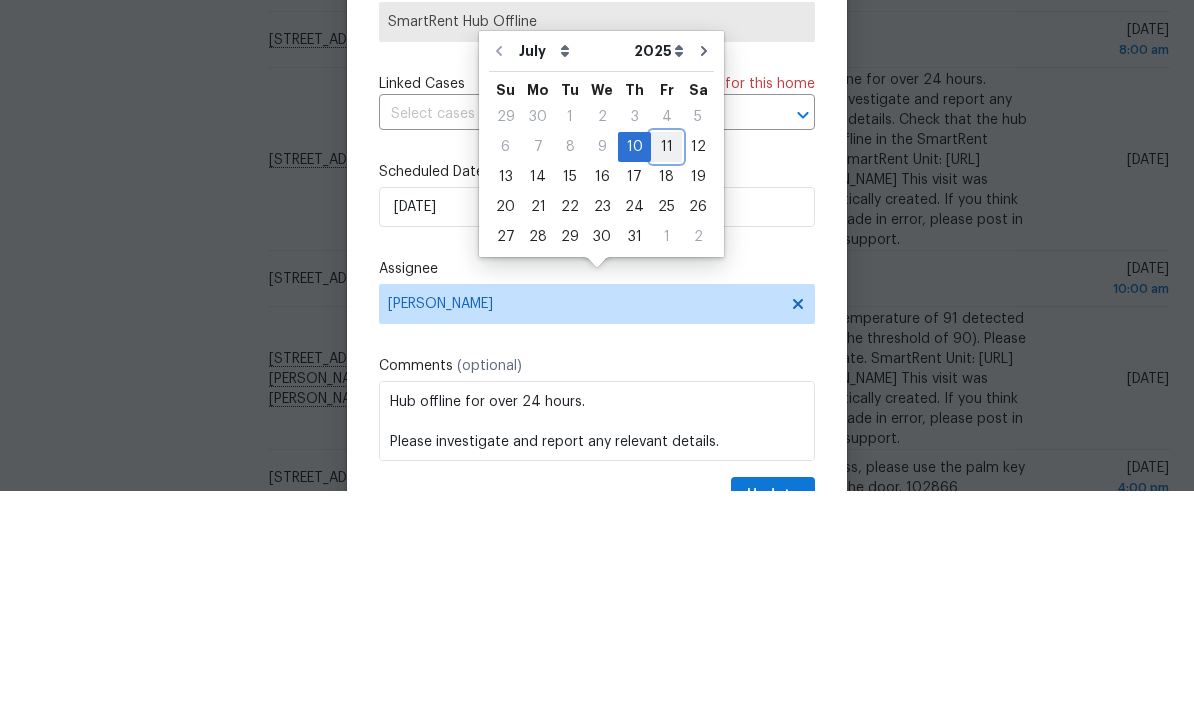 click on "11" at bounding box center [666, 366] 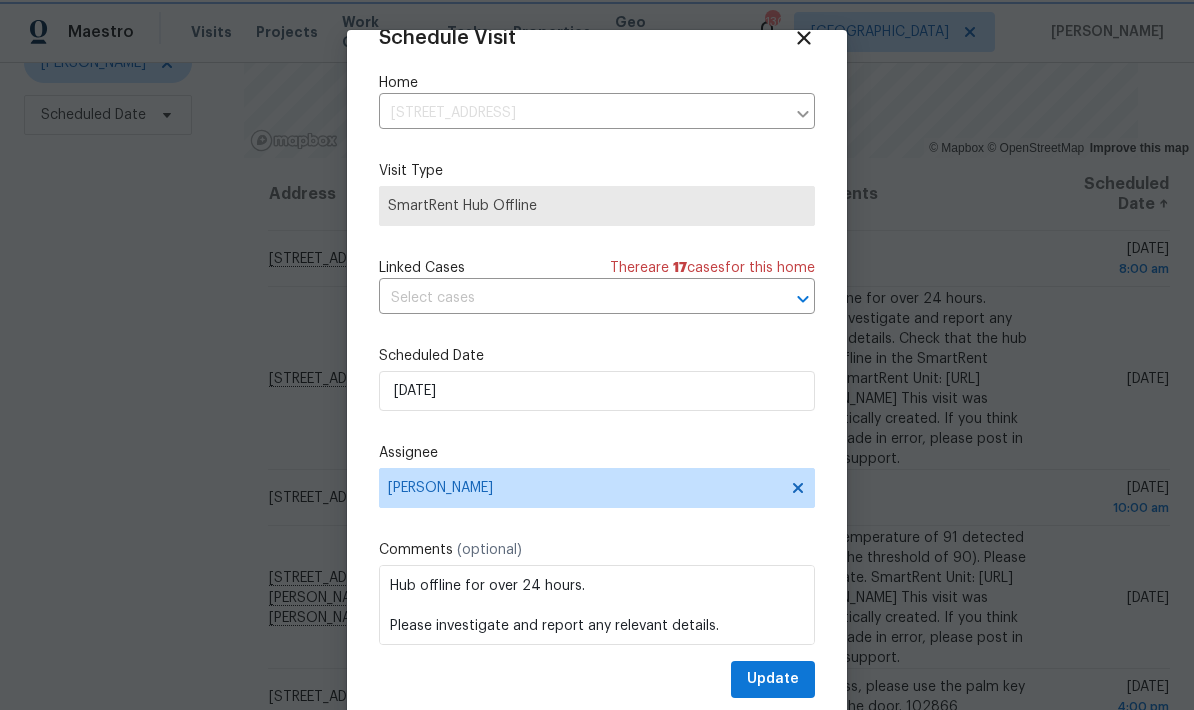 scroll, scrollTop: 39, scrollLeft: 0, axis: vertical 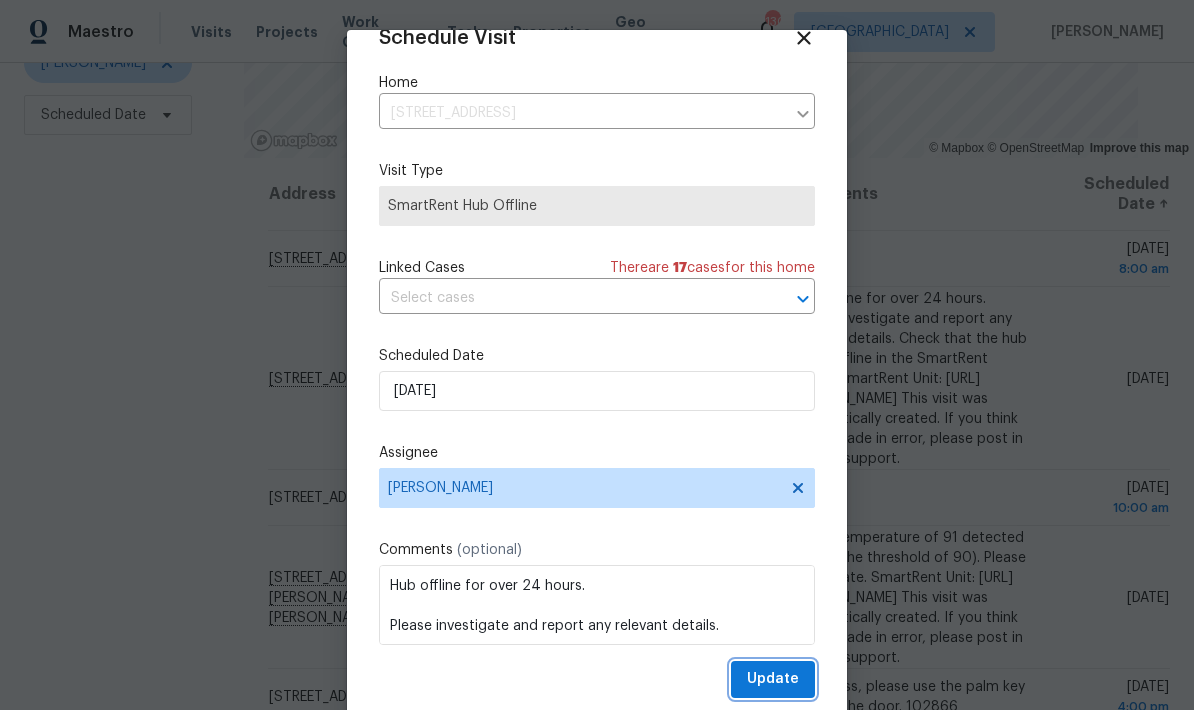 click on "Update" at bounding box center [773, 679] 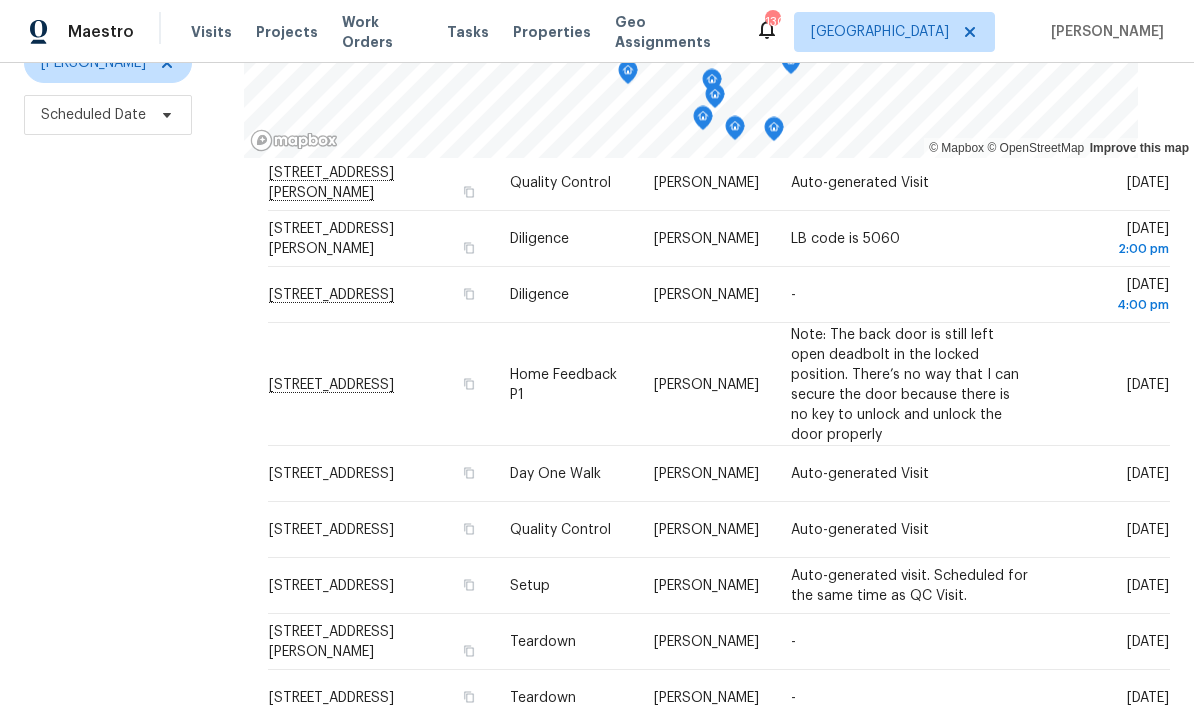 scroll, scrollTop: 717, scrollLeft: 0, axis: vertical 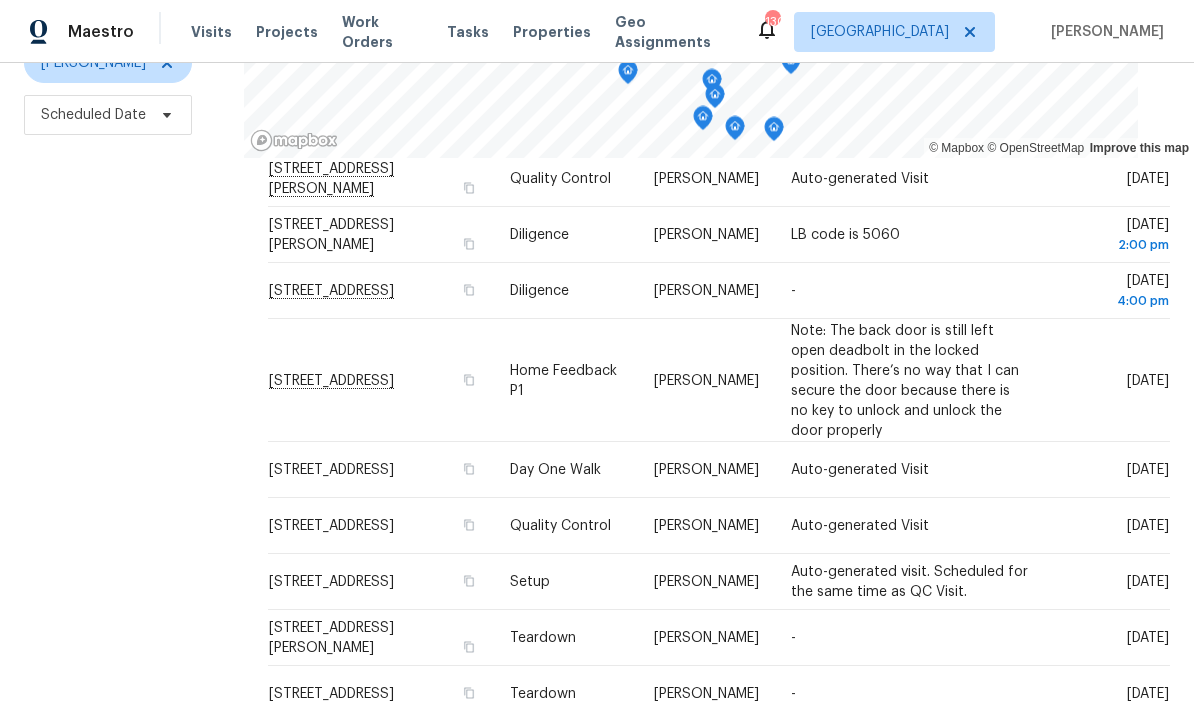 click 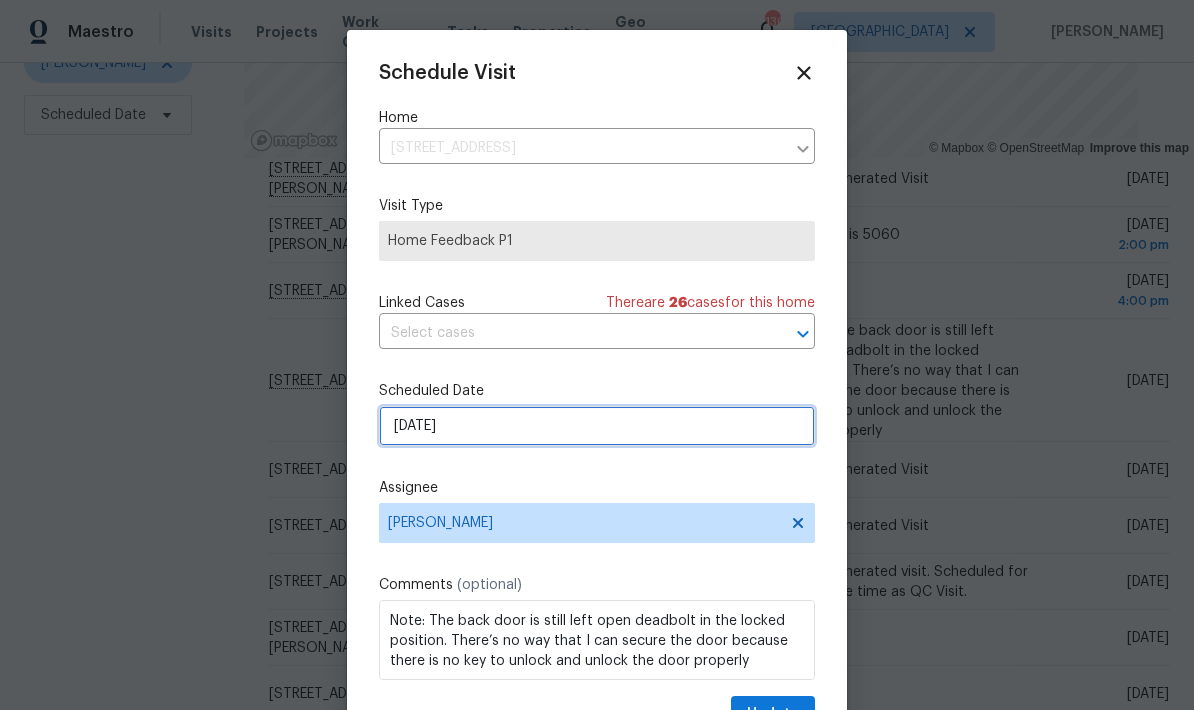 click on "7/14/2025" at bounding box center [597, 426] 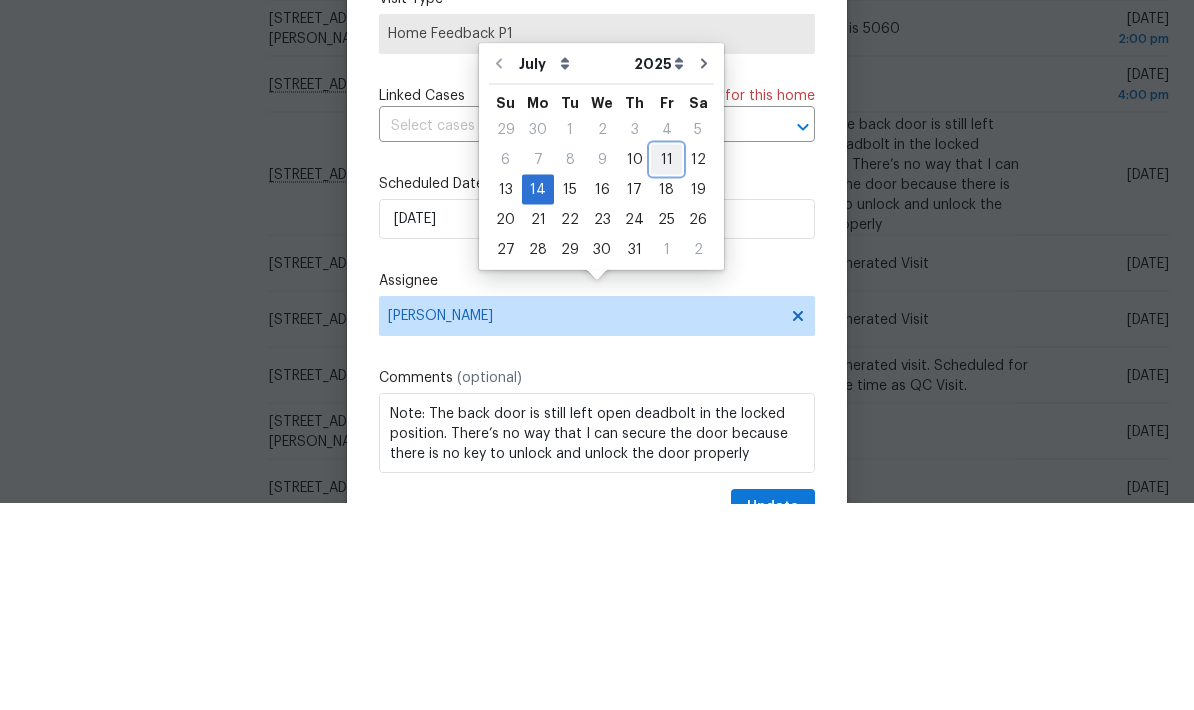 click on "11" at bounding box center [666, 366] 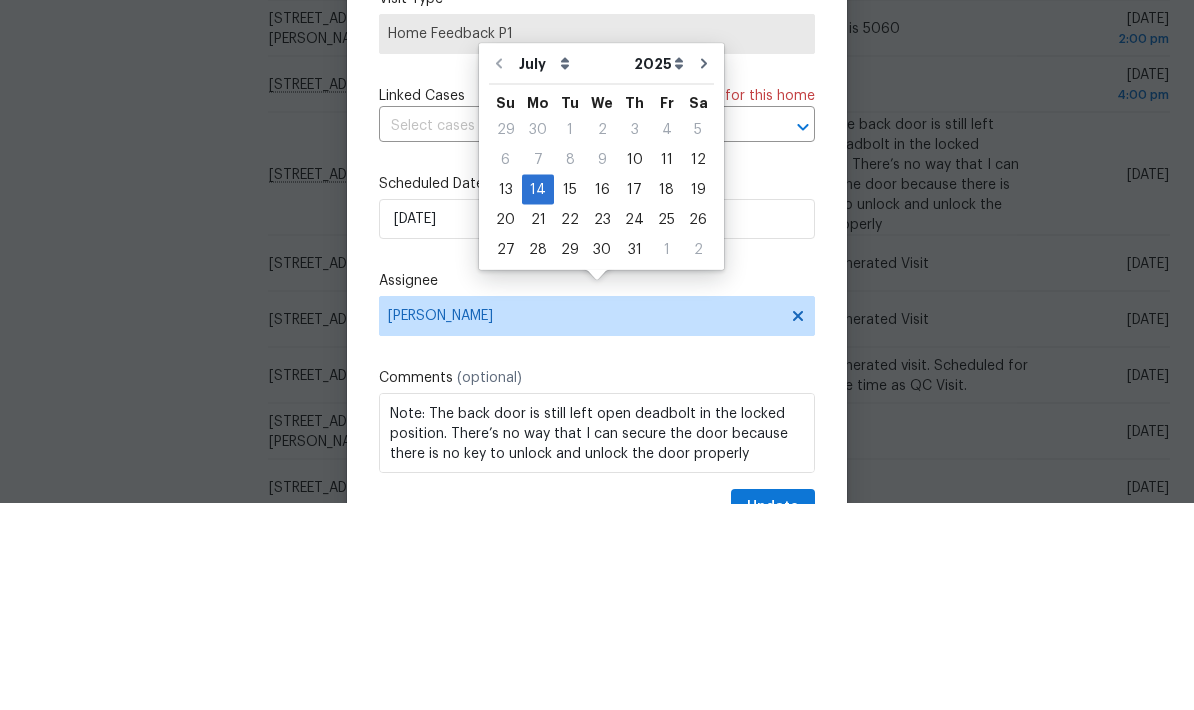type on "7/11/2025" 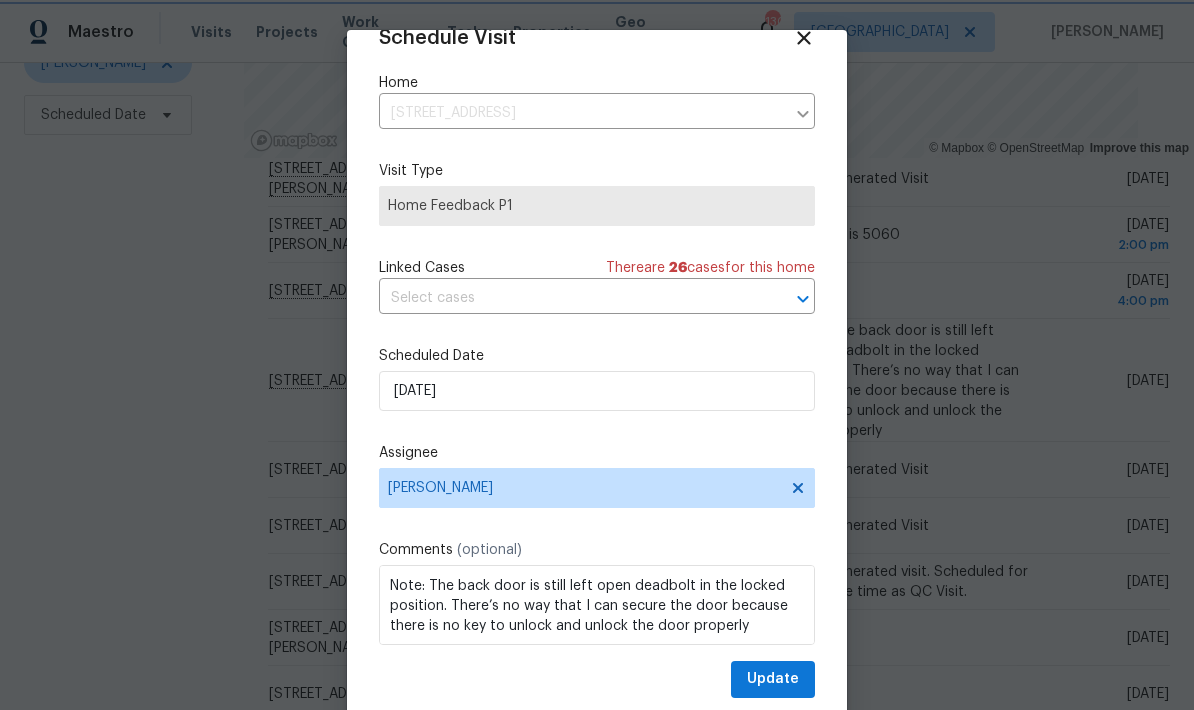 scroll, scrollTop: 39, scrollLeft: 0, axis: vertical 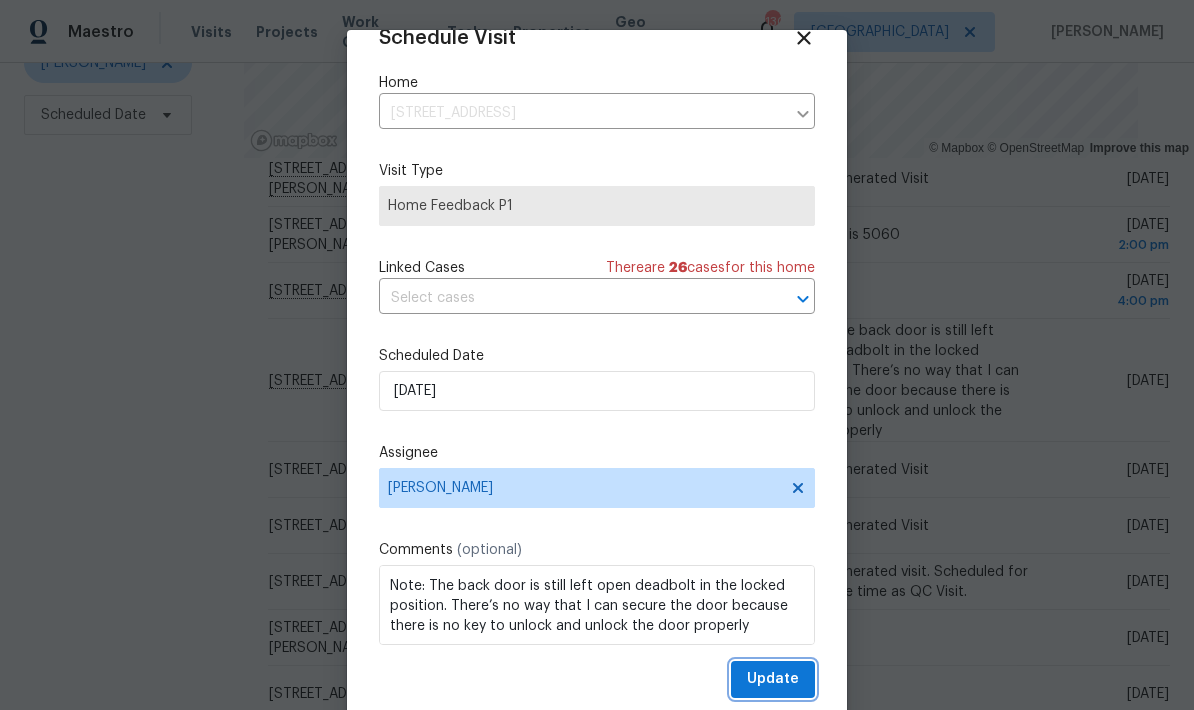 click on "Update" at bounding box center (773, 679) 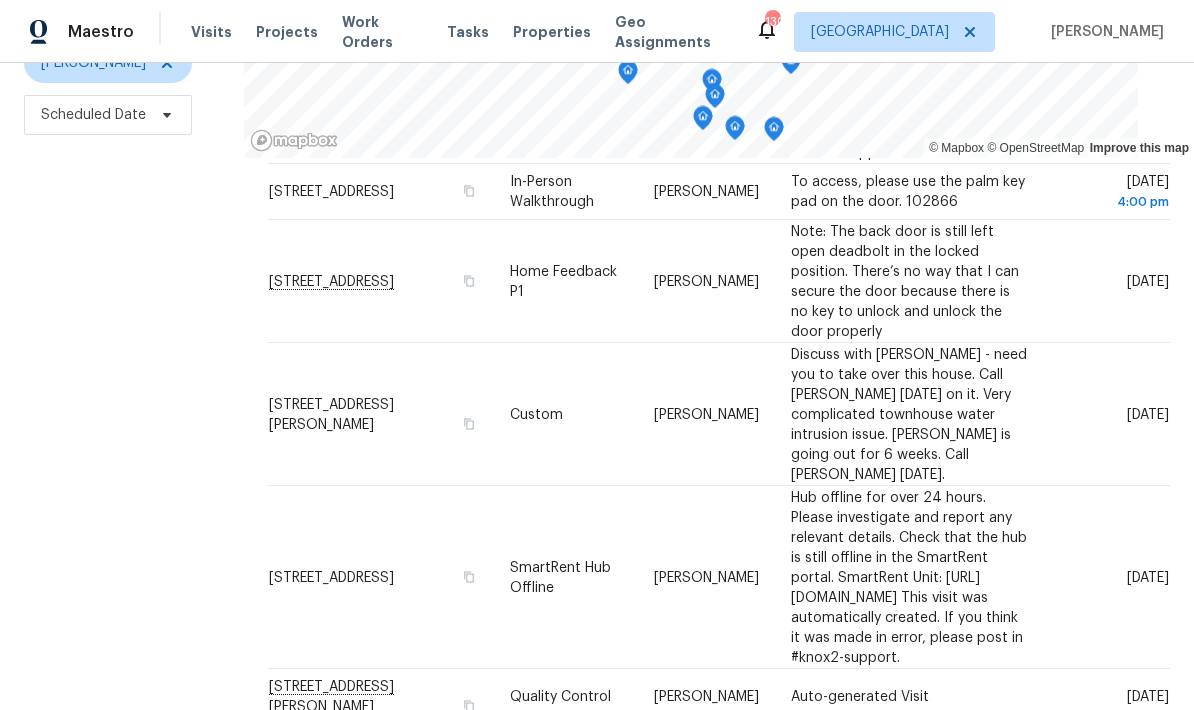 scroll, scrollTop: 314, scrollLeft: 0, axis: vertical 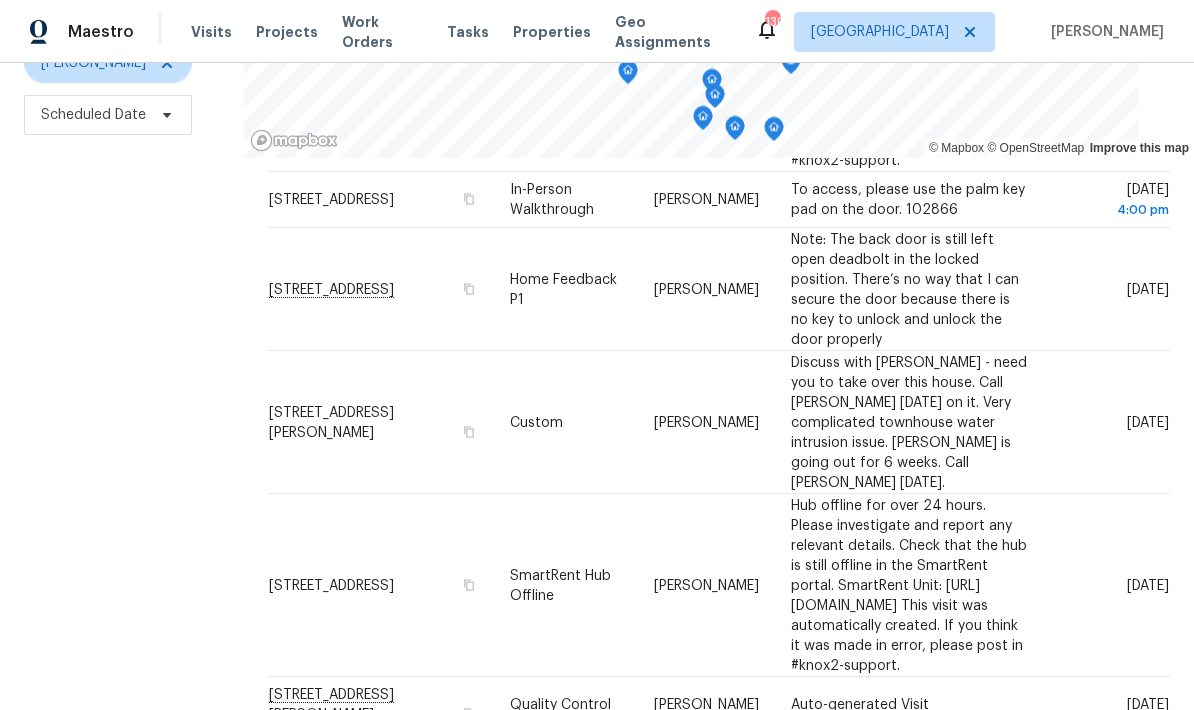 click 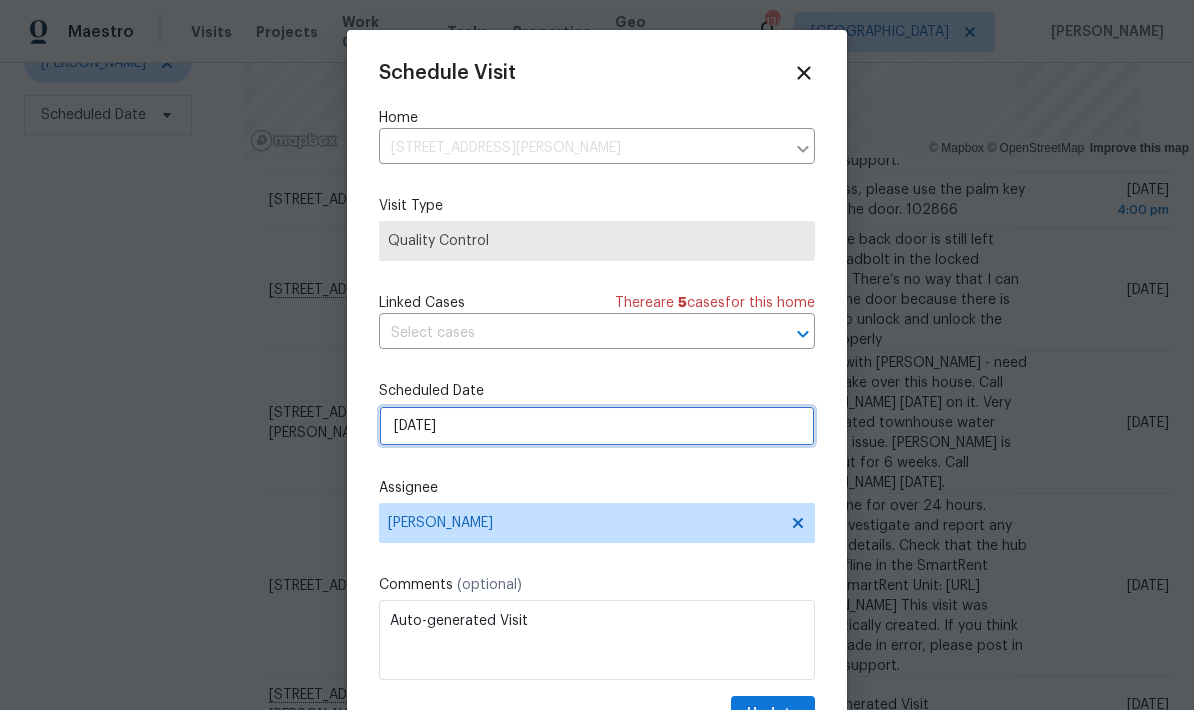 click on "7/11/2025" at bounding box center (597, 426) 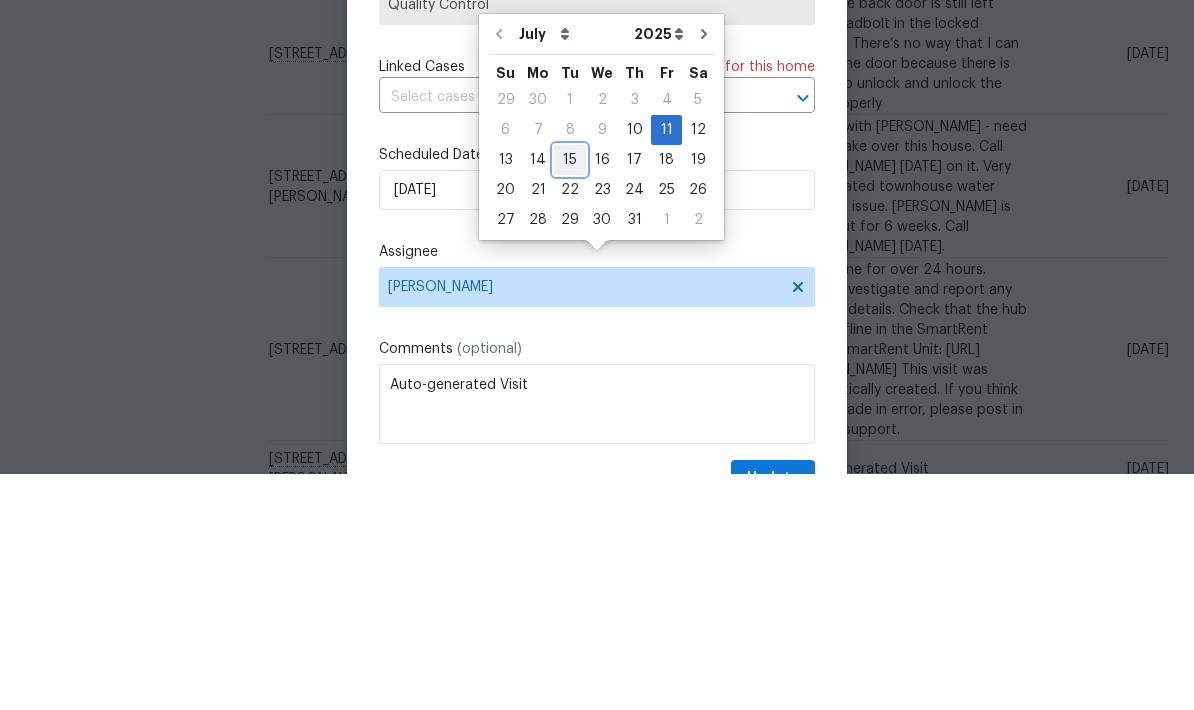 click on "15" at bounding box center (570, 396) 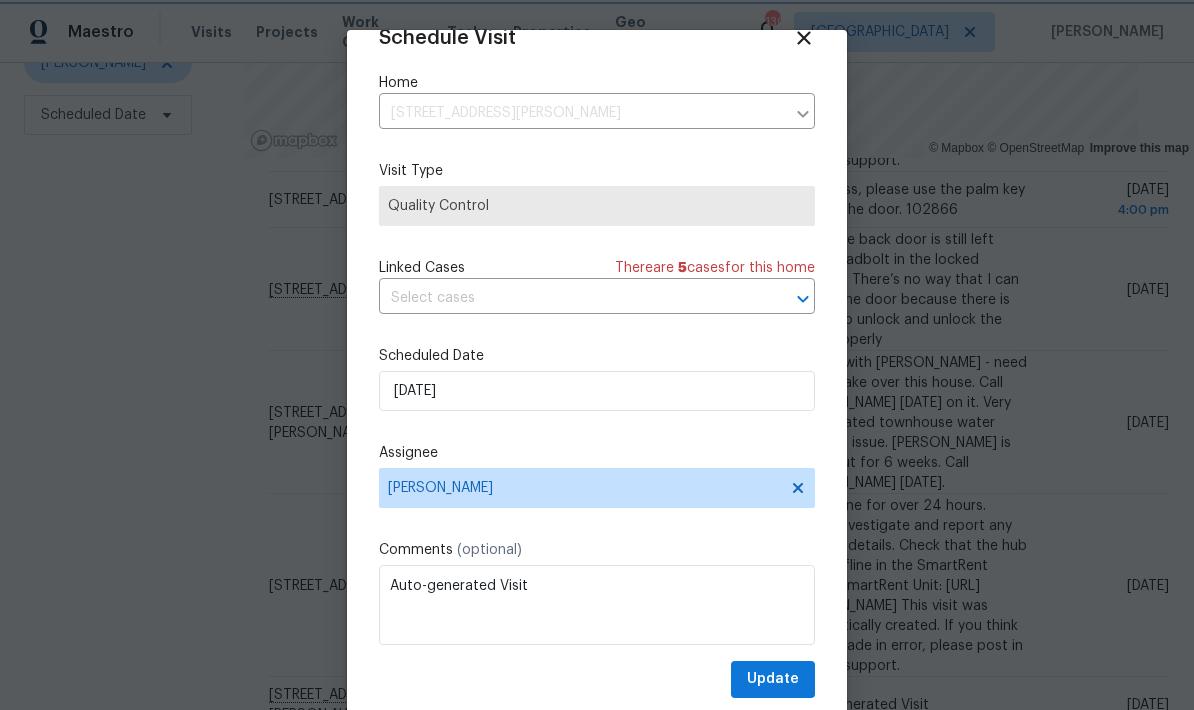 scroll, scrollTop: 39, scrollLeft: 0, axis: vertical 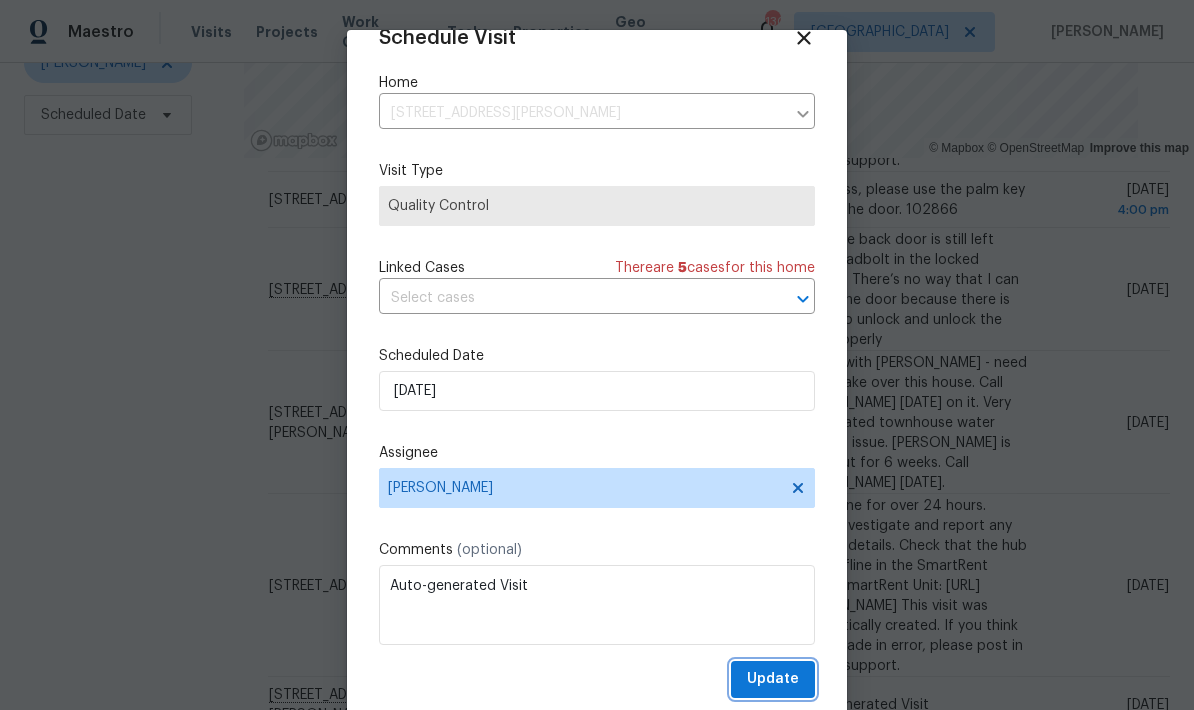 click on "Update" at bounding box center (773, 679) 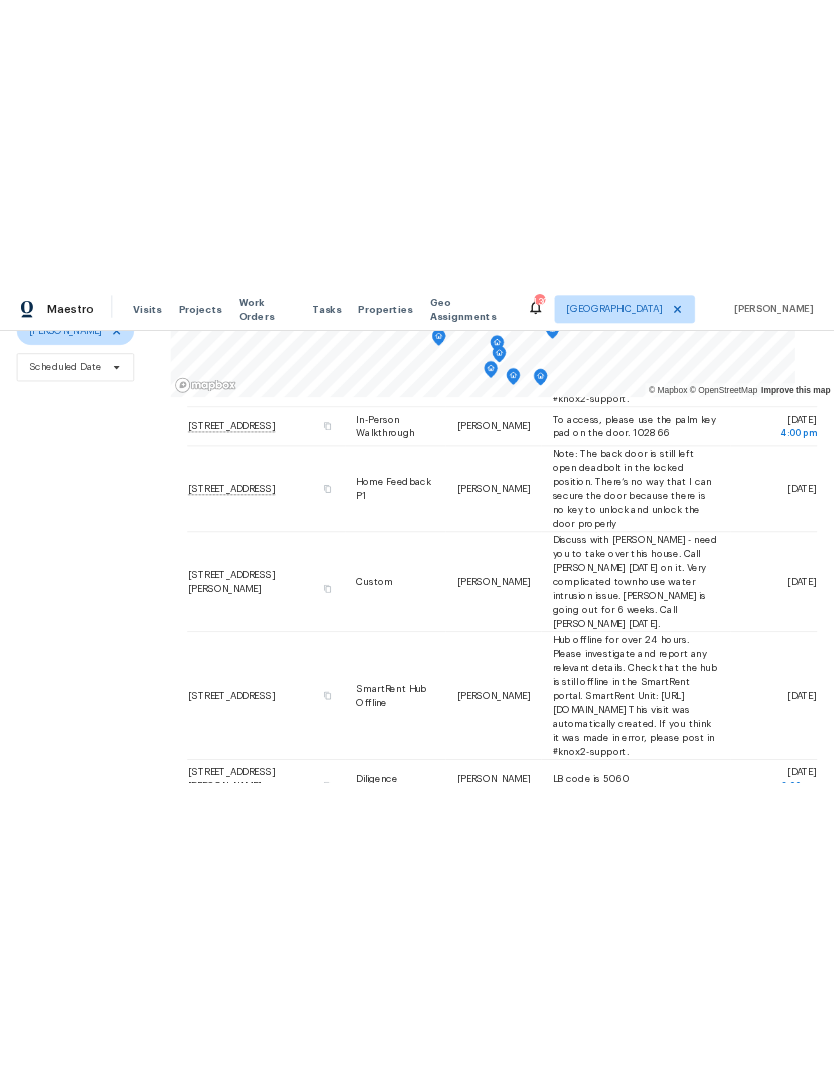 scroll, scrollTop: 0, scrollLeft: 0, axis: both 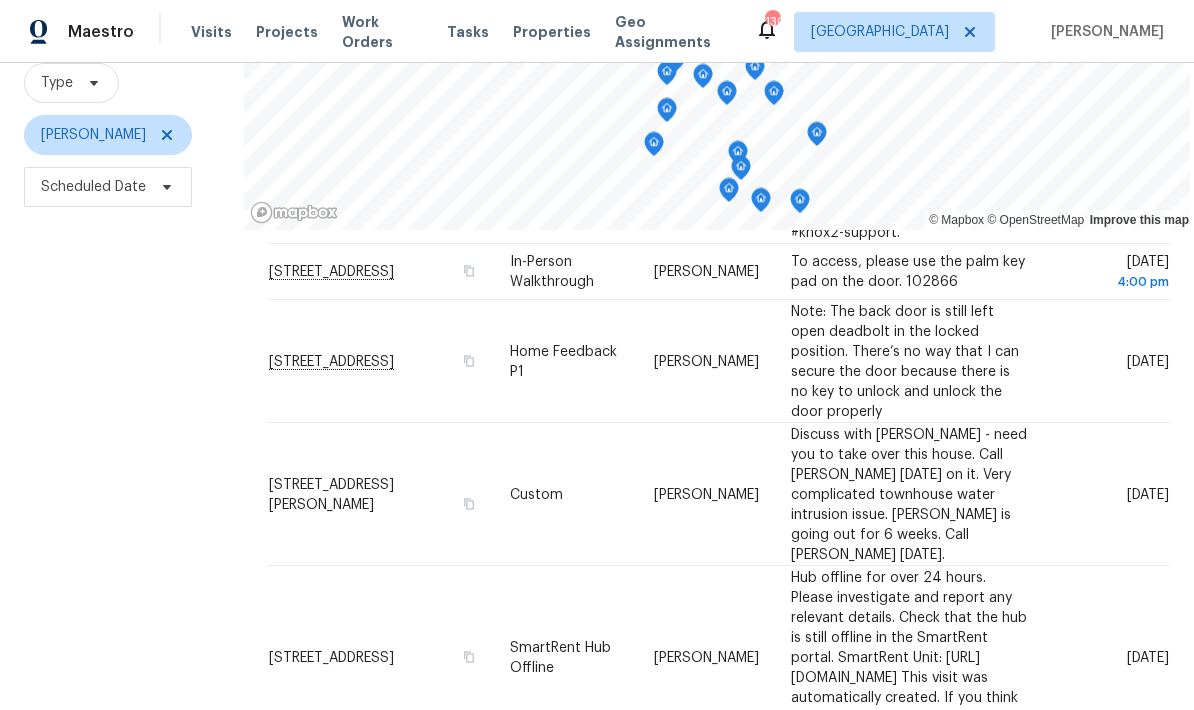 click 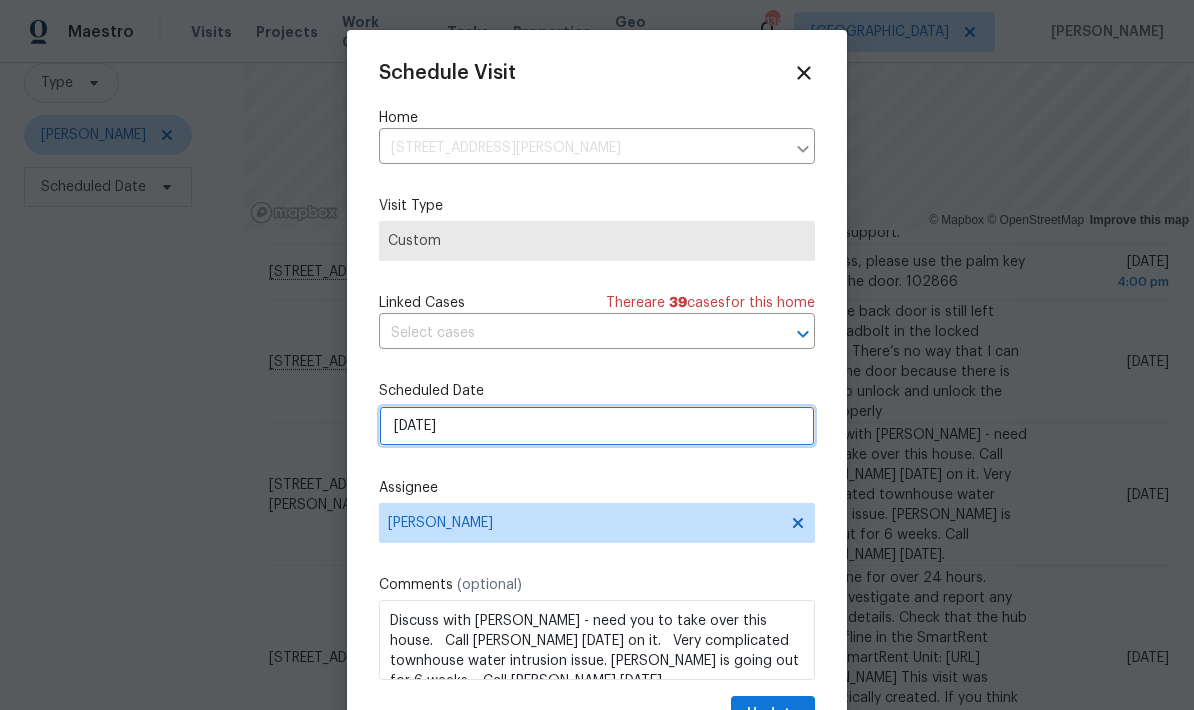 click on "7/11/2025" at bounding box center (597, 426) 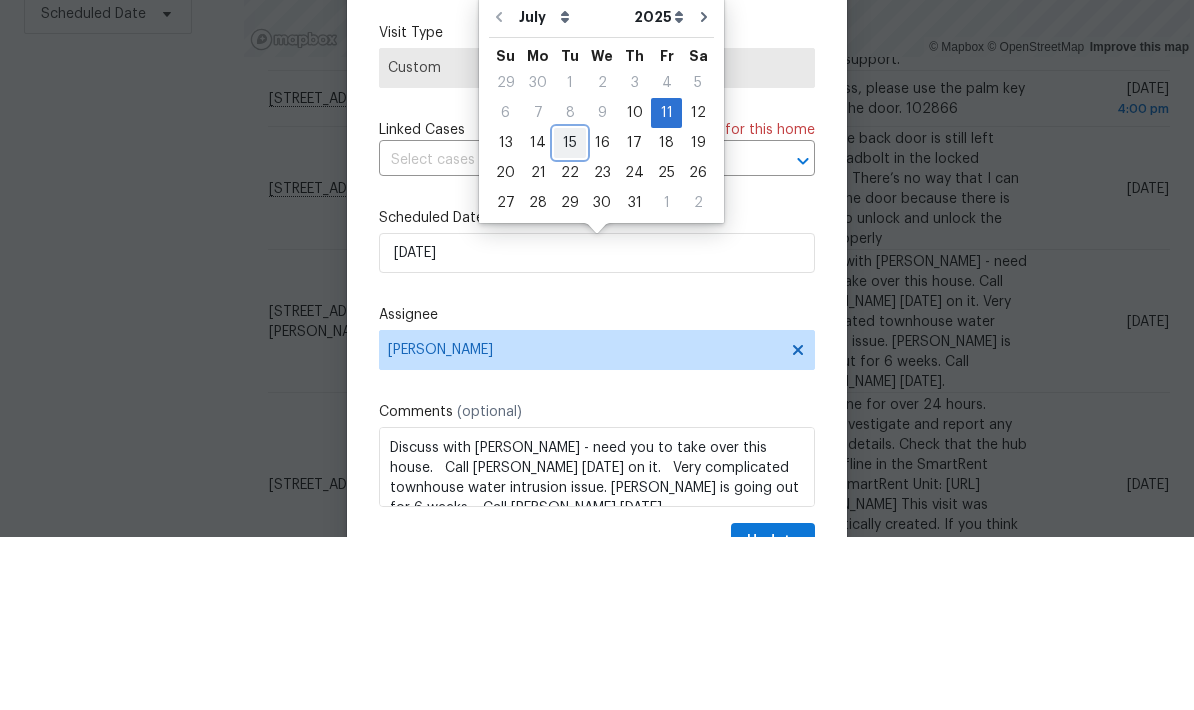 click on "15" at bounding box center (570, 316) 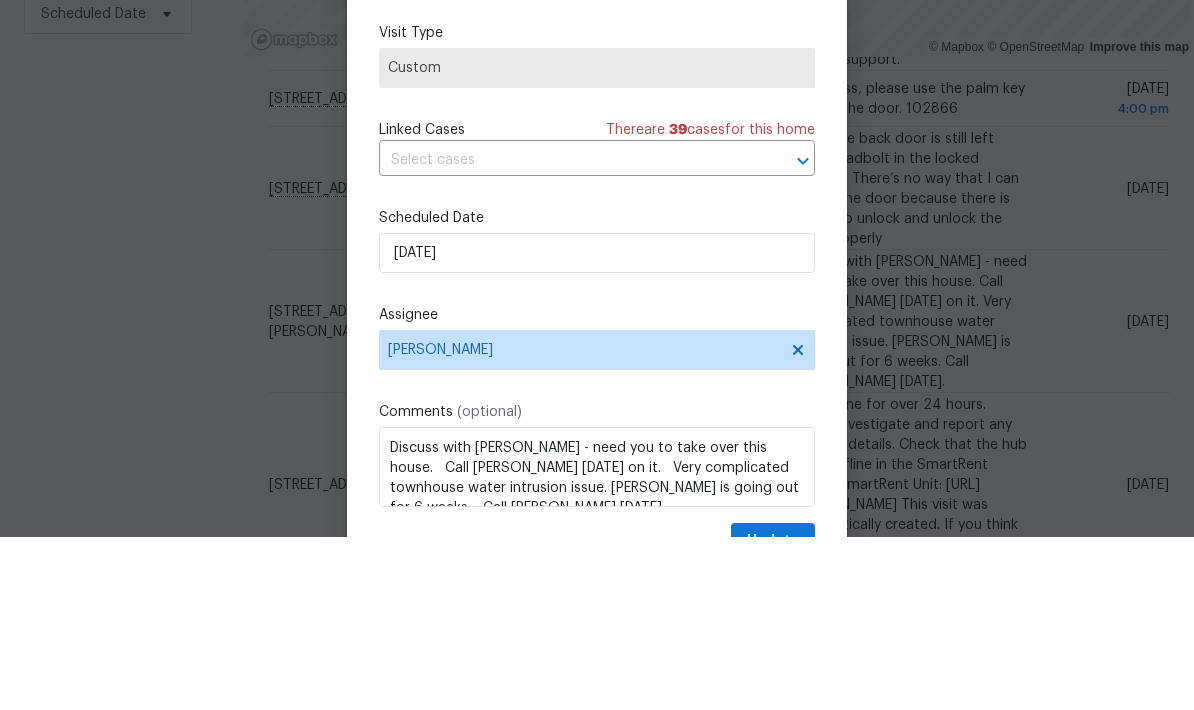 type on "[DATE]" 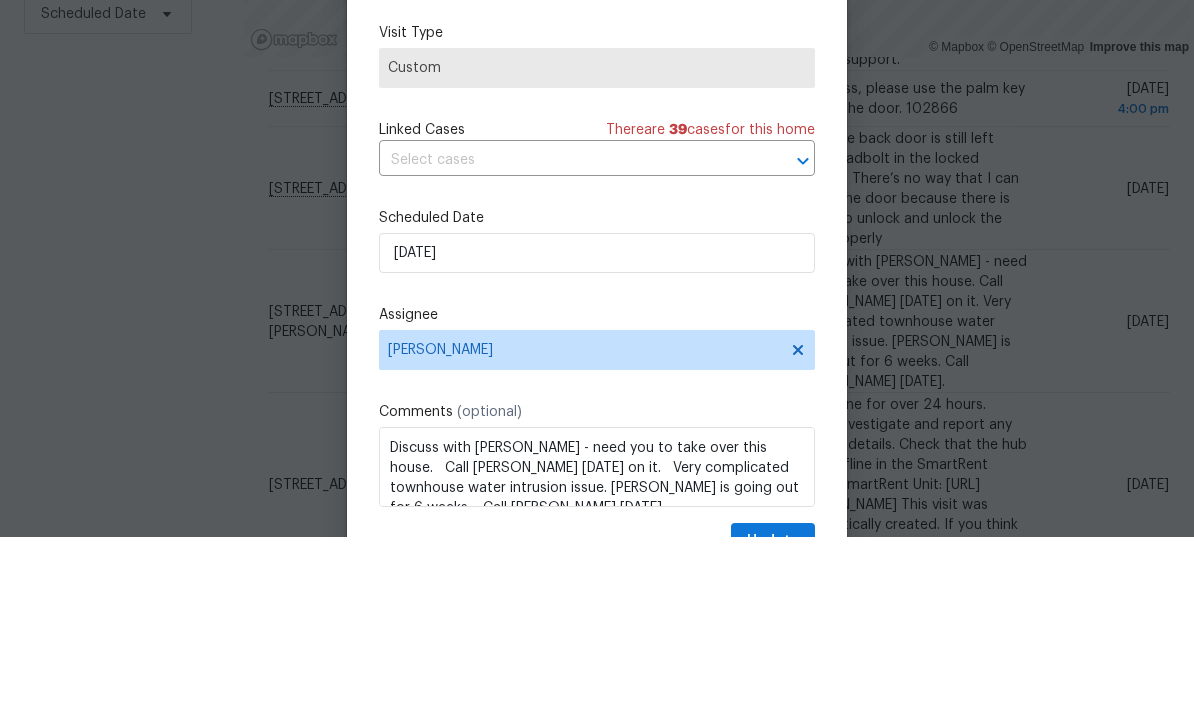 scroll, scrollTop: 80, scrollLeft: 0, axis: vertical 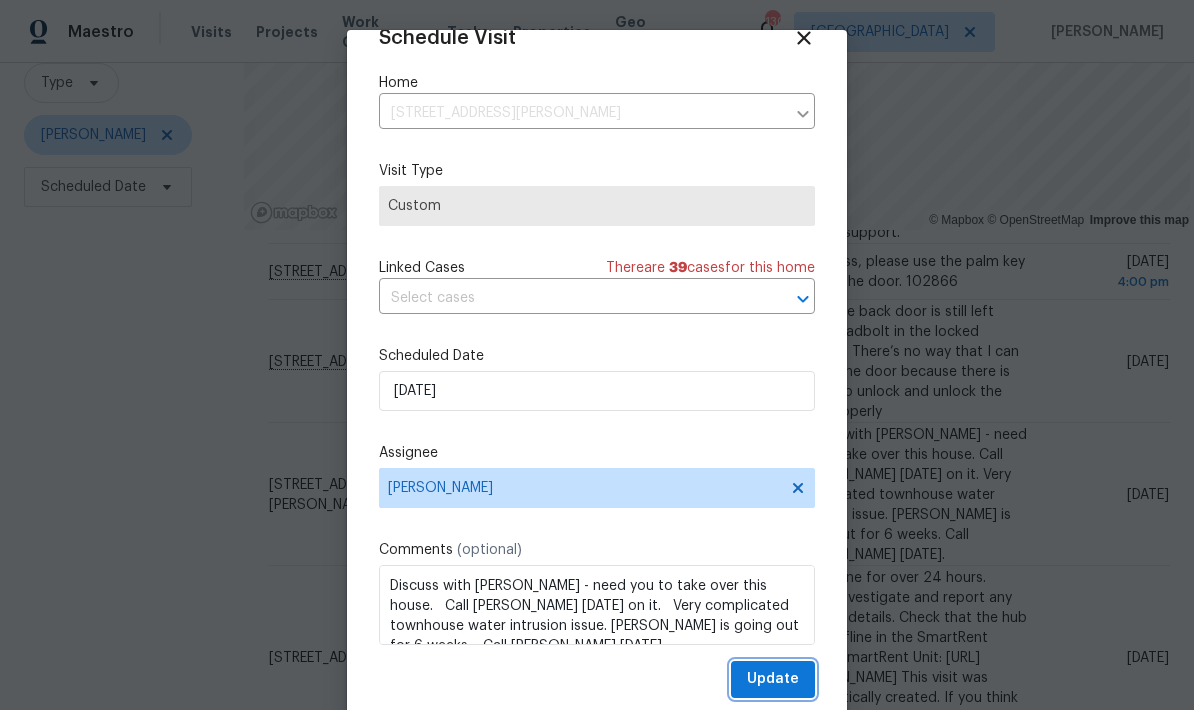 click on "Update" at bounding box center (773, 679) 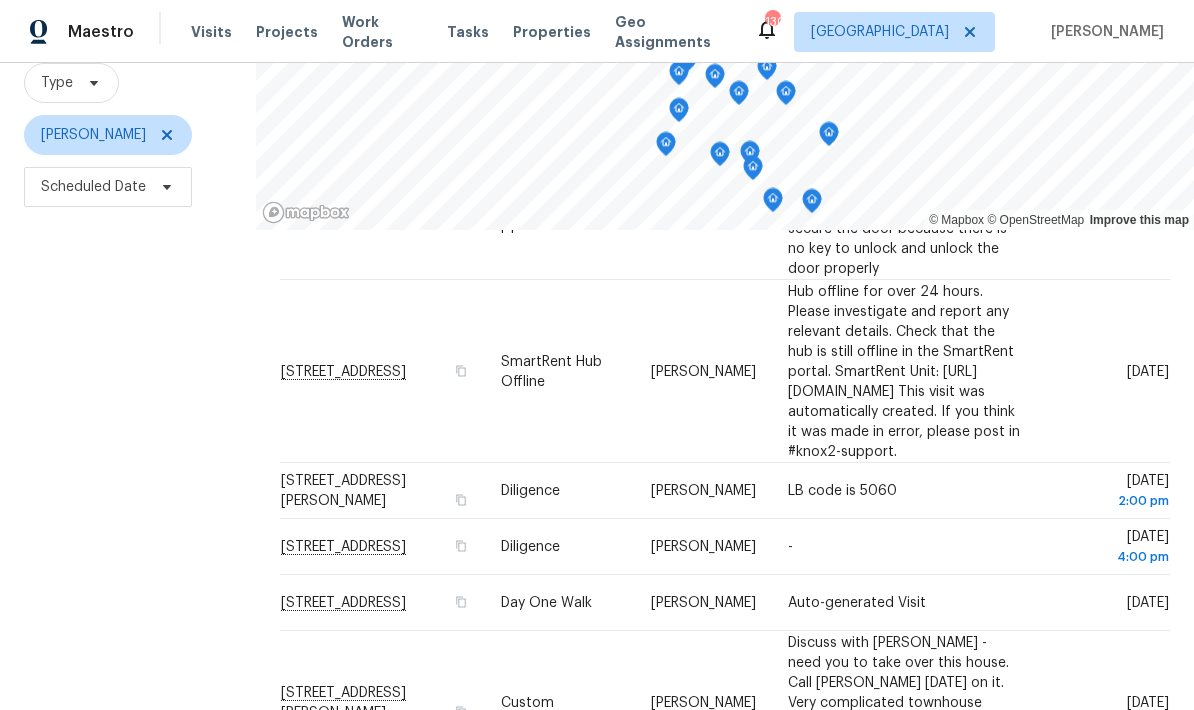 scroll, scrollTop: 0, scrollLeft: 0, axis: both 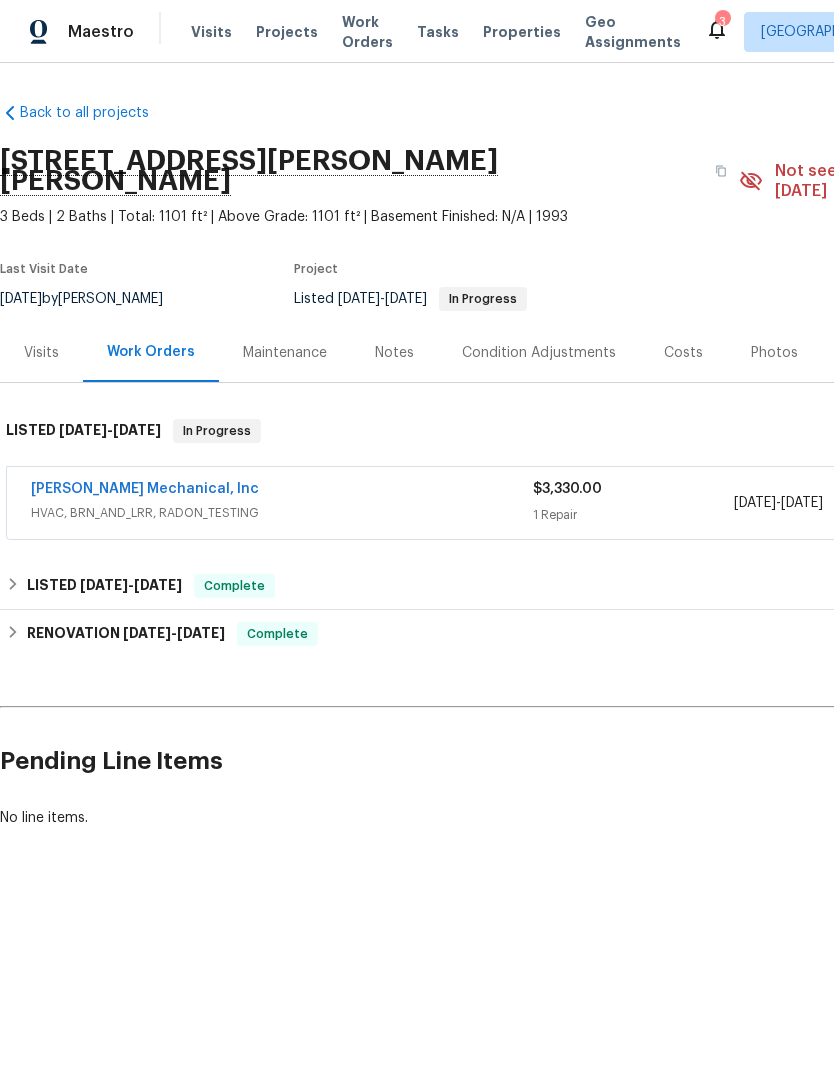 click on "JH Martin Mechanical, Inc" at bounding box center (145, 489) 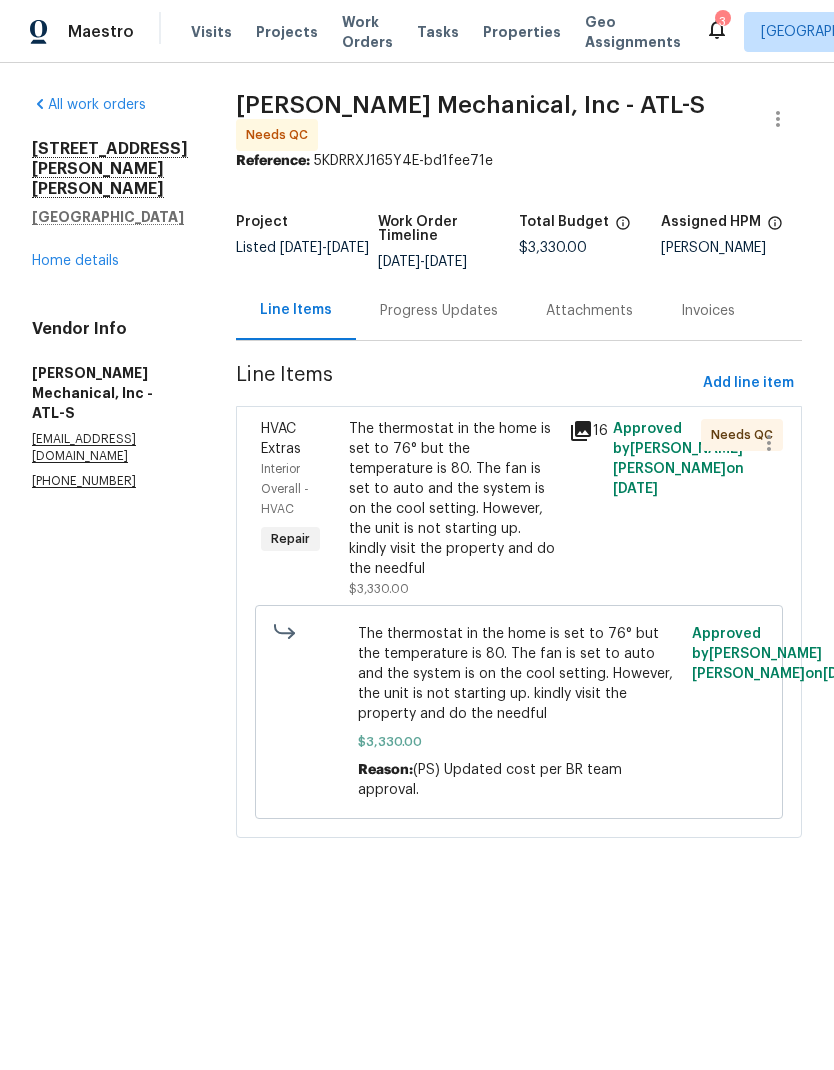 click on "The thermostat in the home is set to 76° but the temperature is 80. The fan is set to auto and the system is on the cool setting. However, the unit is not starting up. kindly visit the property and do the needful" at bounding box center [453, 499] 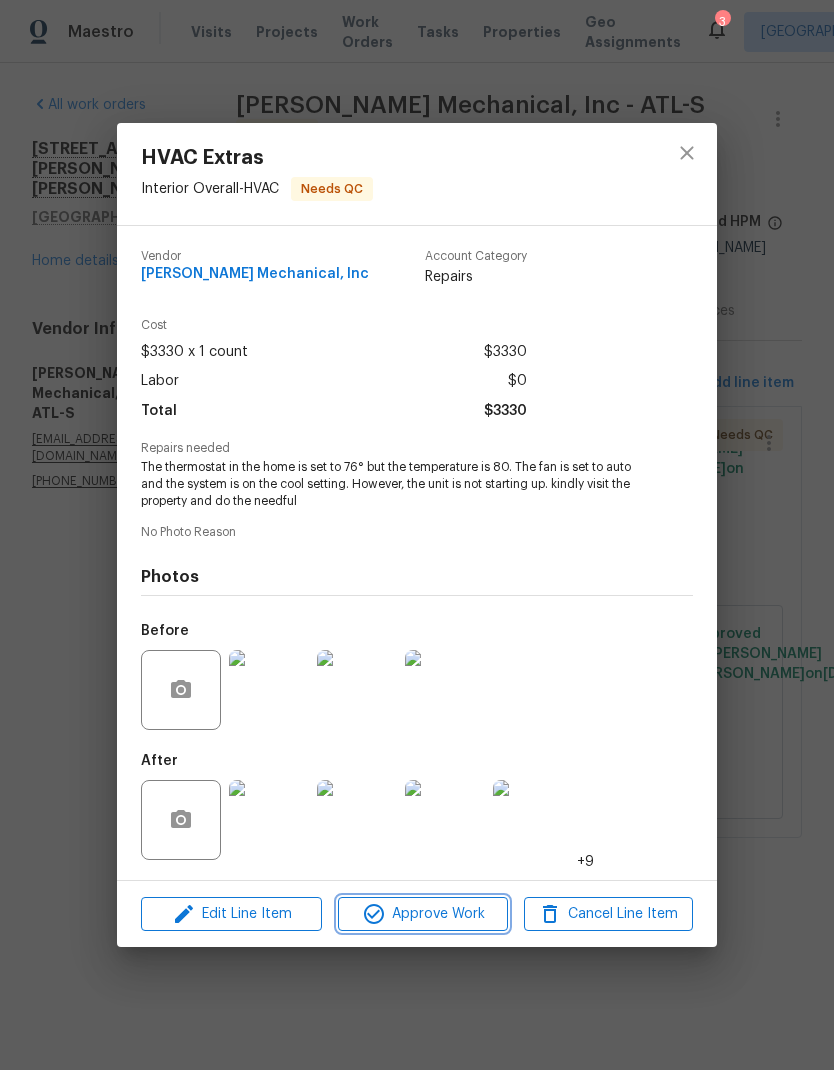 click on "Approve Work" at bounding box center [422, 914] 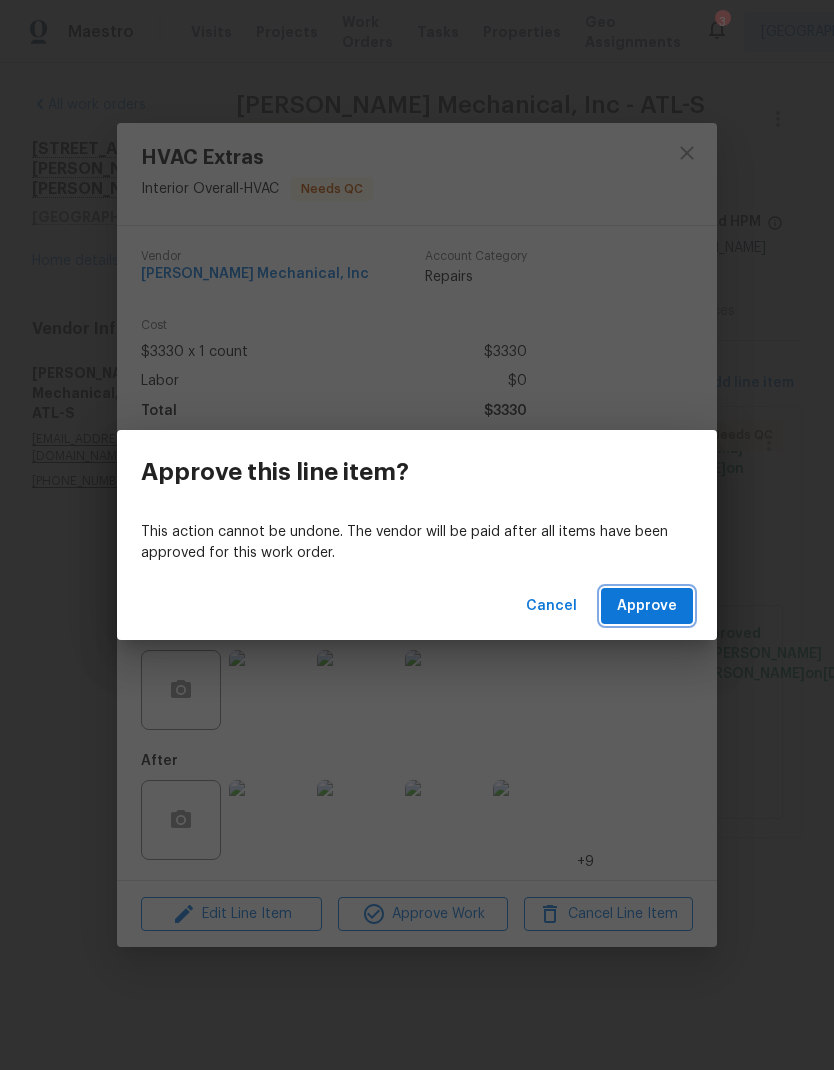 click on "Approve" at bounding box center (647, 606) 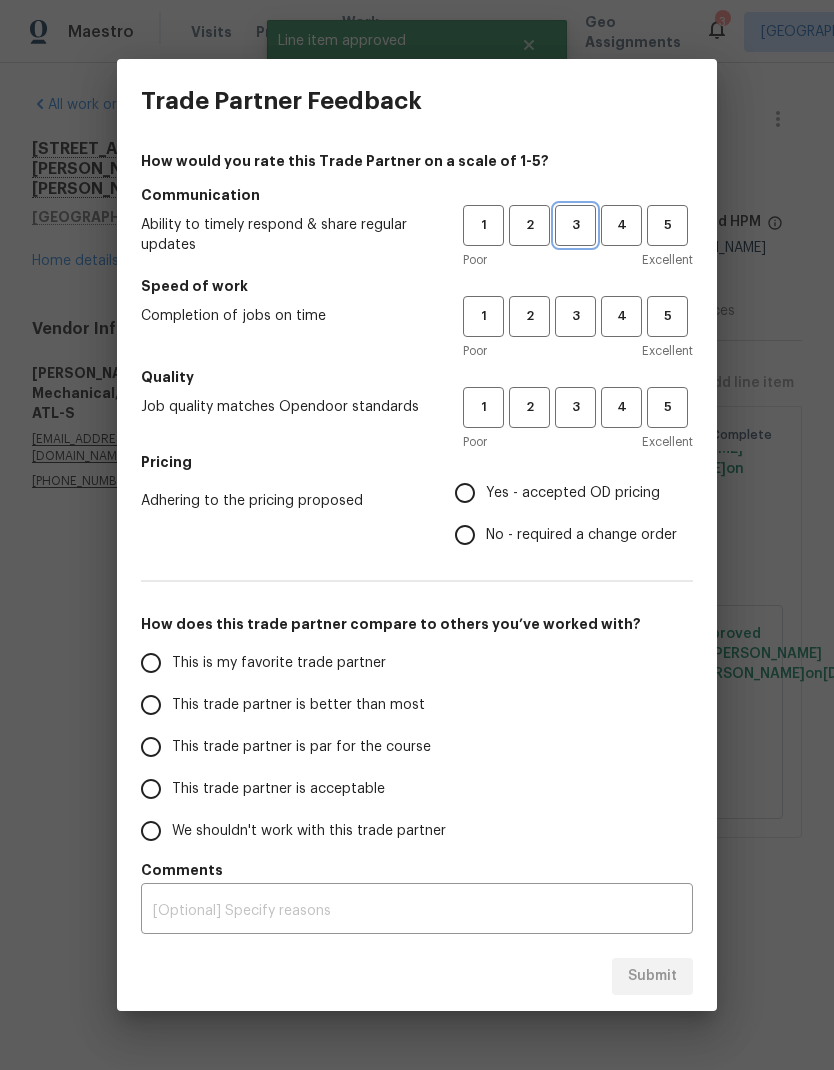 click on "3" at bounding box center [575, 225] 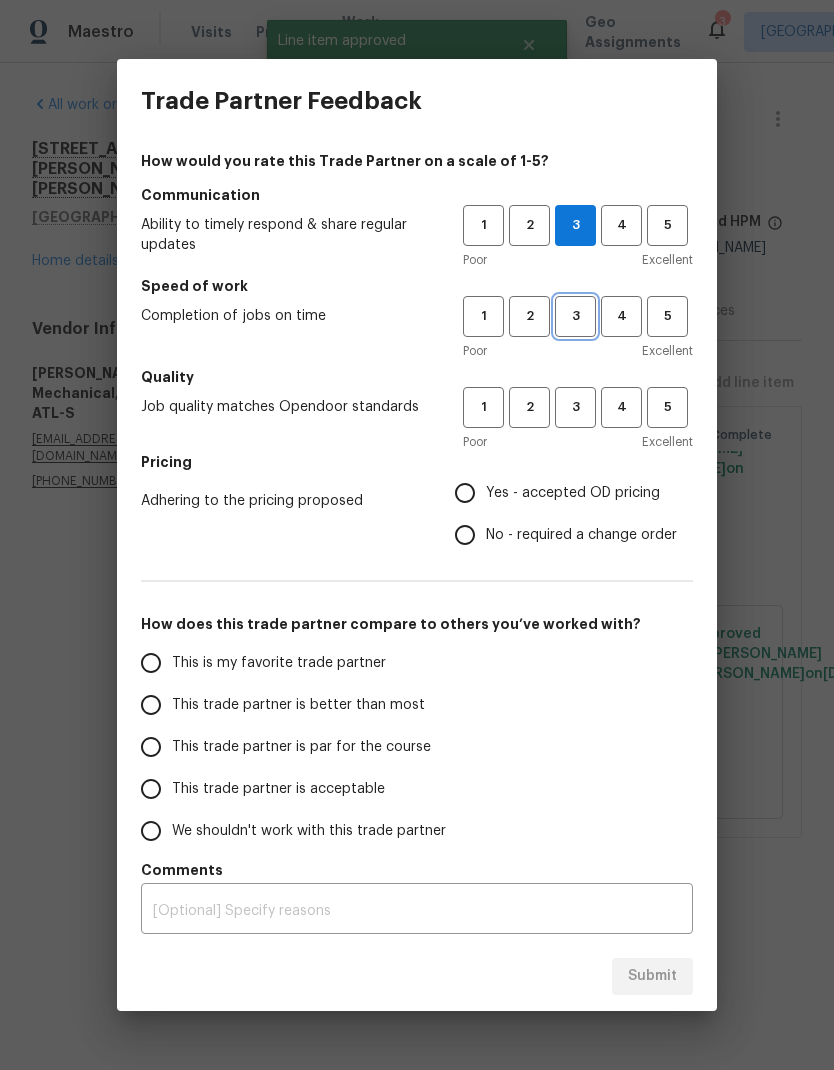 click on "3" at bounding box center (575, 316) 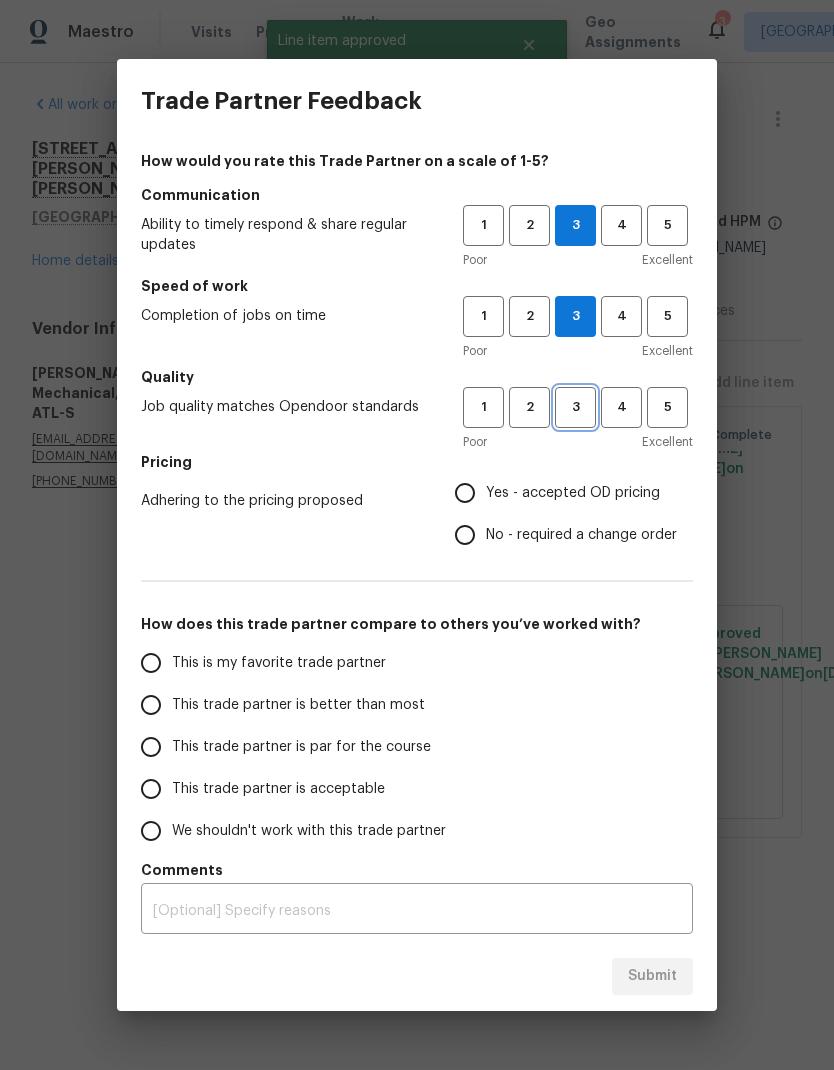 click on "3" at bounding box center [575, 407] 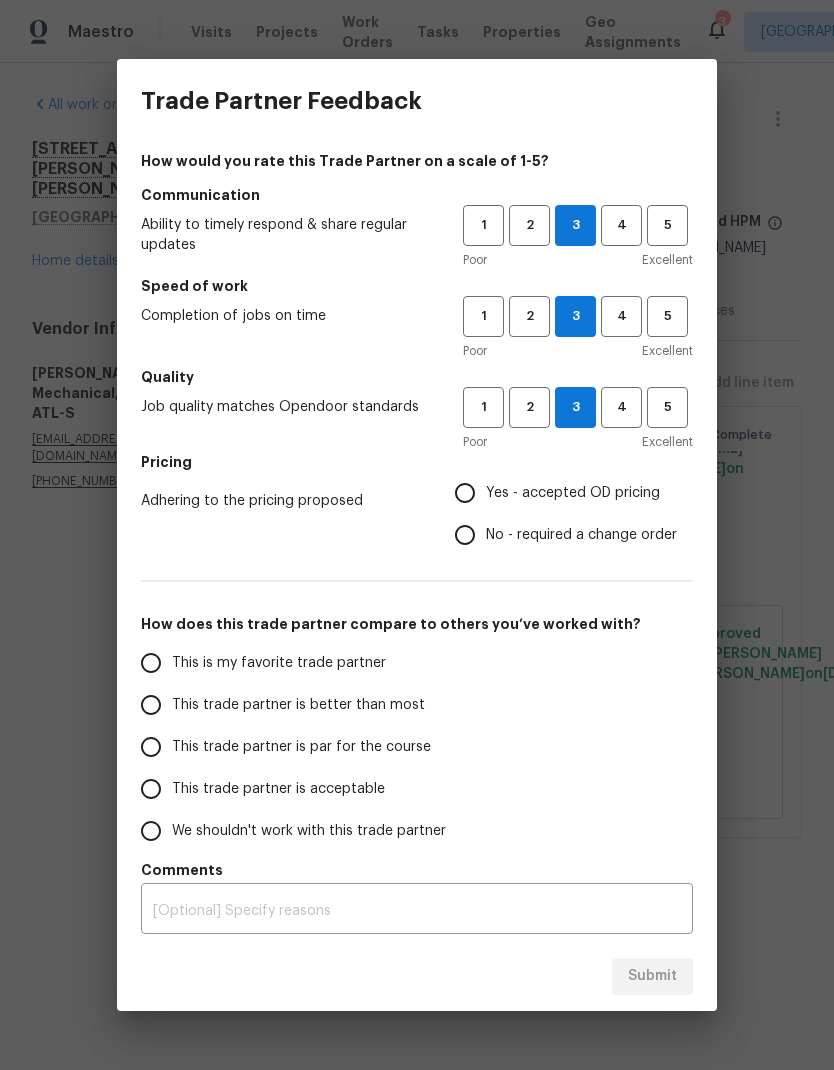 click on "No - required a change order" at bounding box center [465, 535] 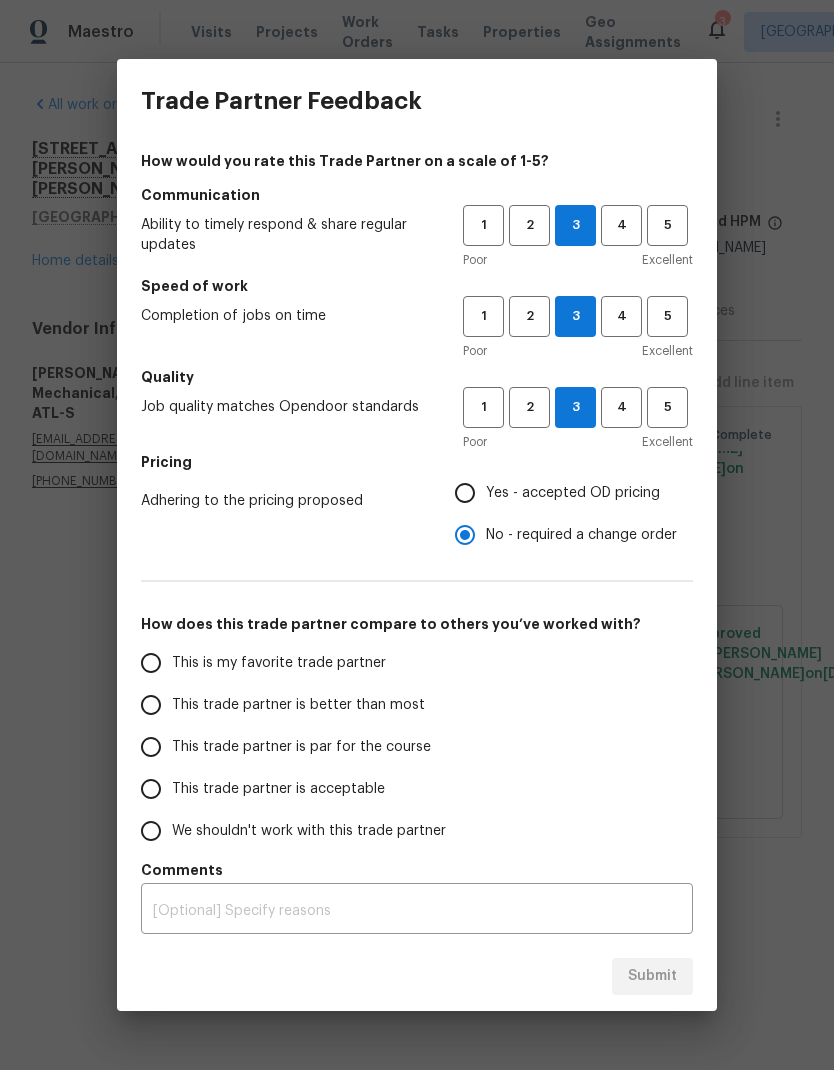 click on "This trade partner is par for the course" at bounding box center [151, 747] 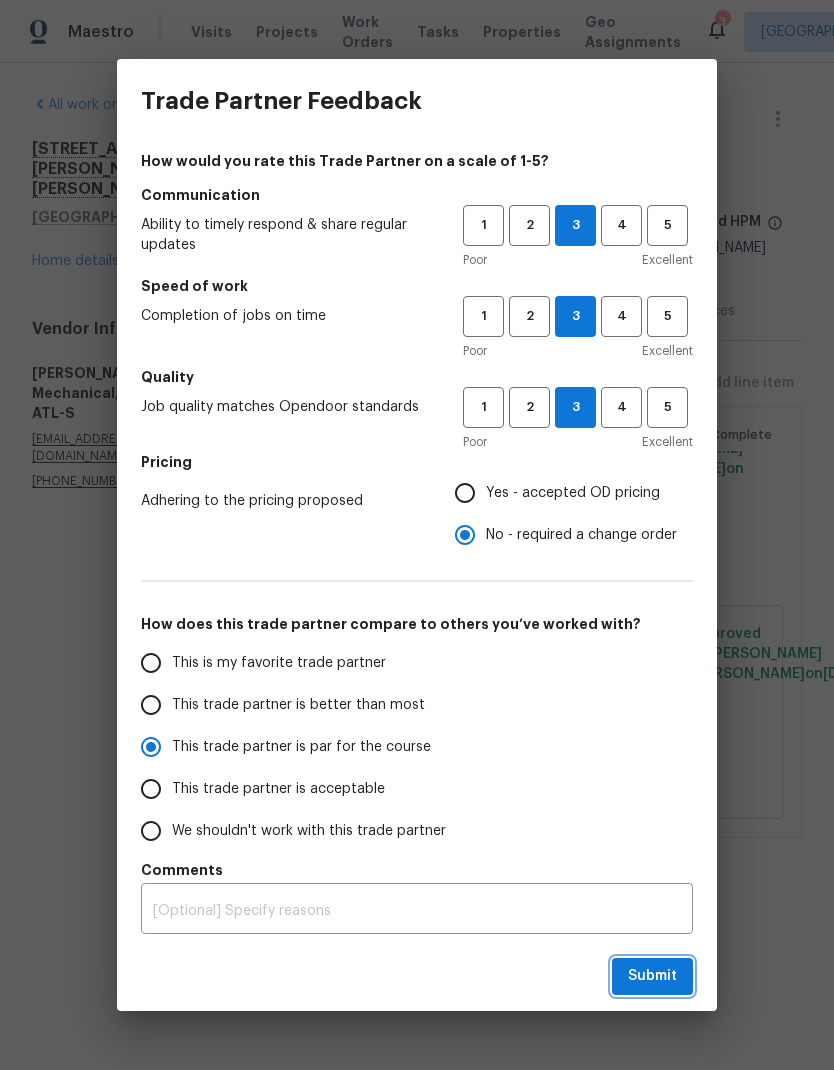 click on "Submit" at bounding box center [652, 976] 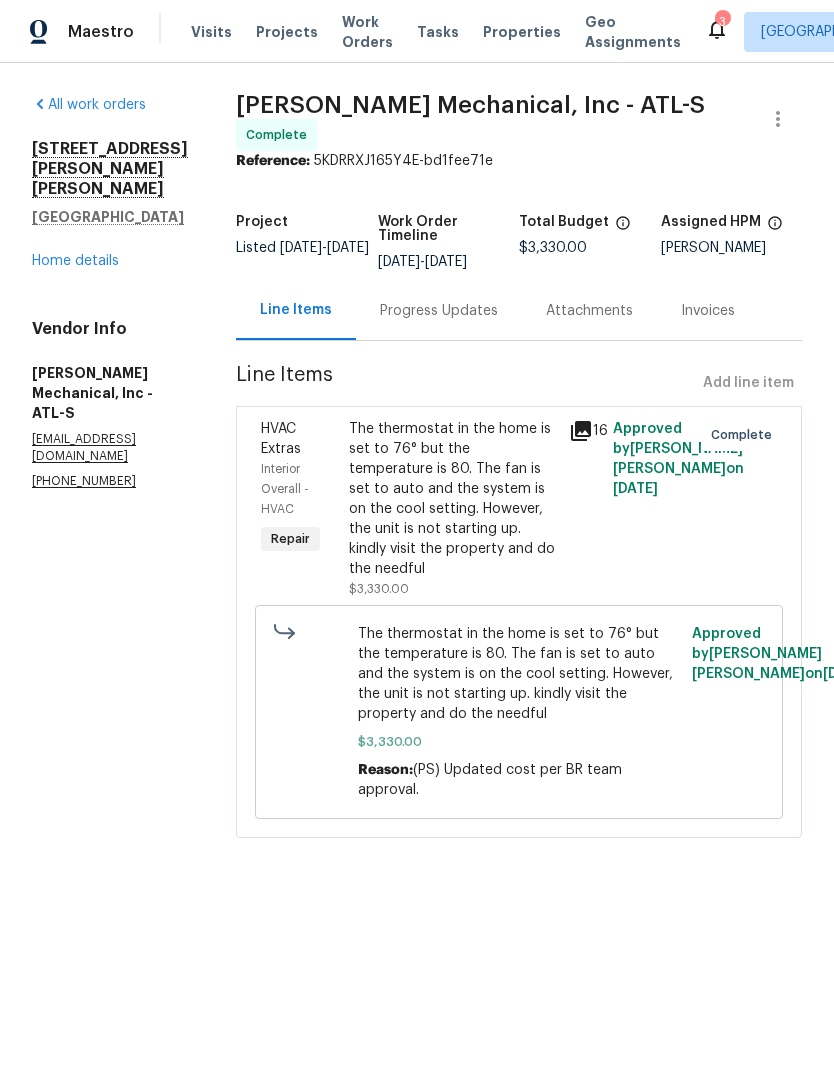 click on "Home details" at bounding box center (75, 261) 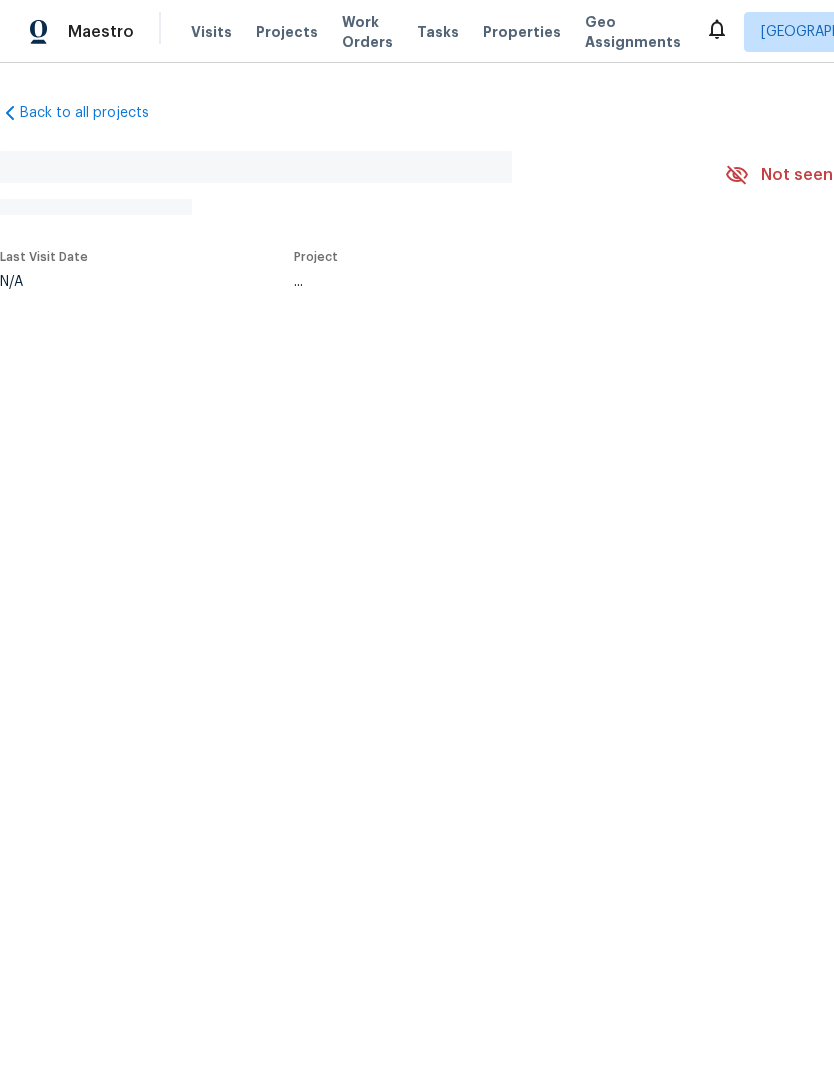 scroll, scrollTop: 0, scrollLeft: 0, axis: both 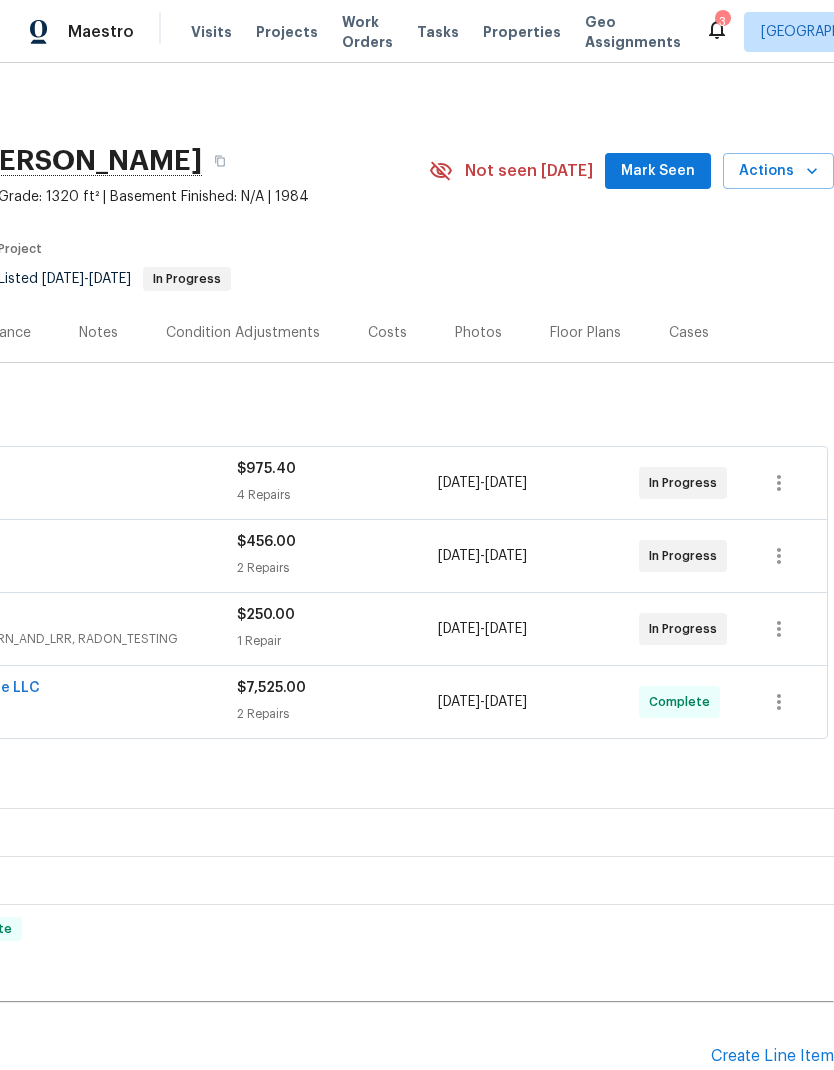 click on "Actions" at bounding box center [778, 171] 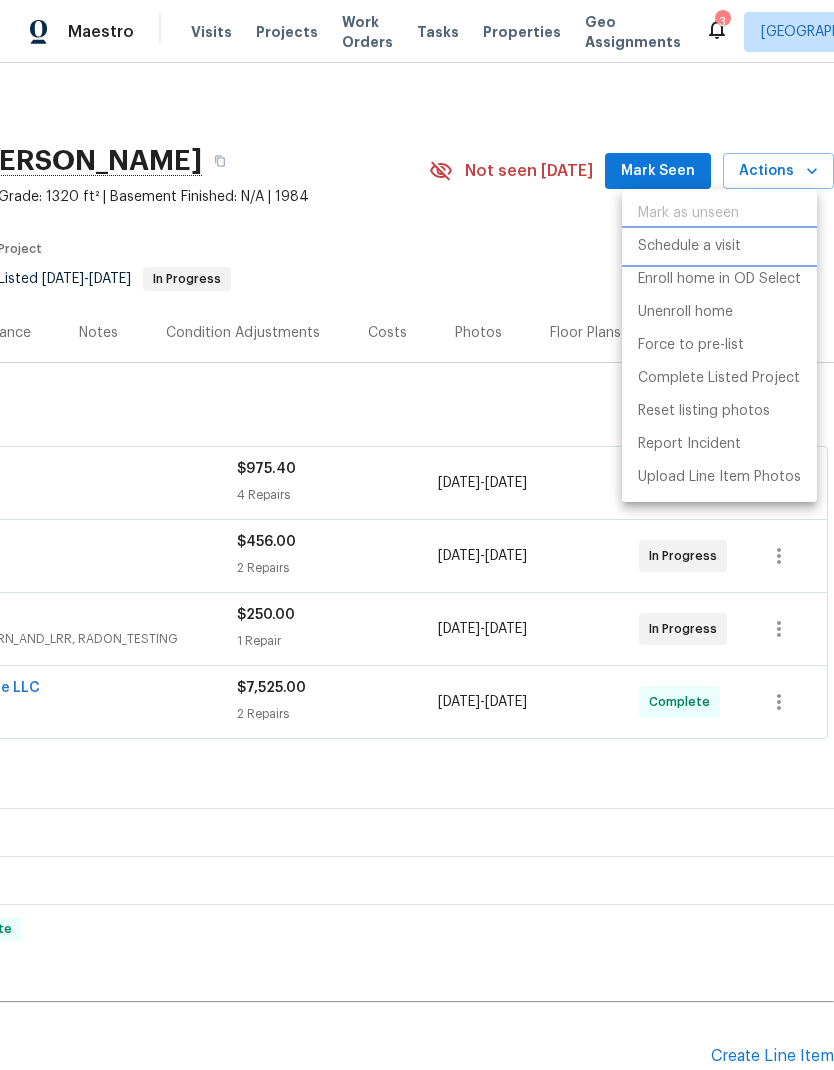 click on "Schedule a visit" at bounding box center (689, 246) 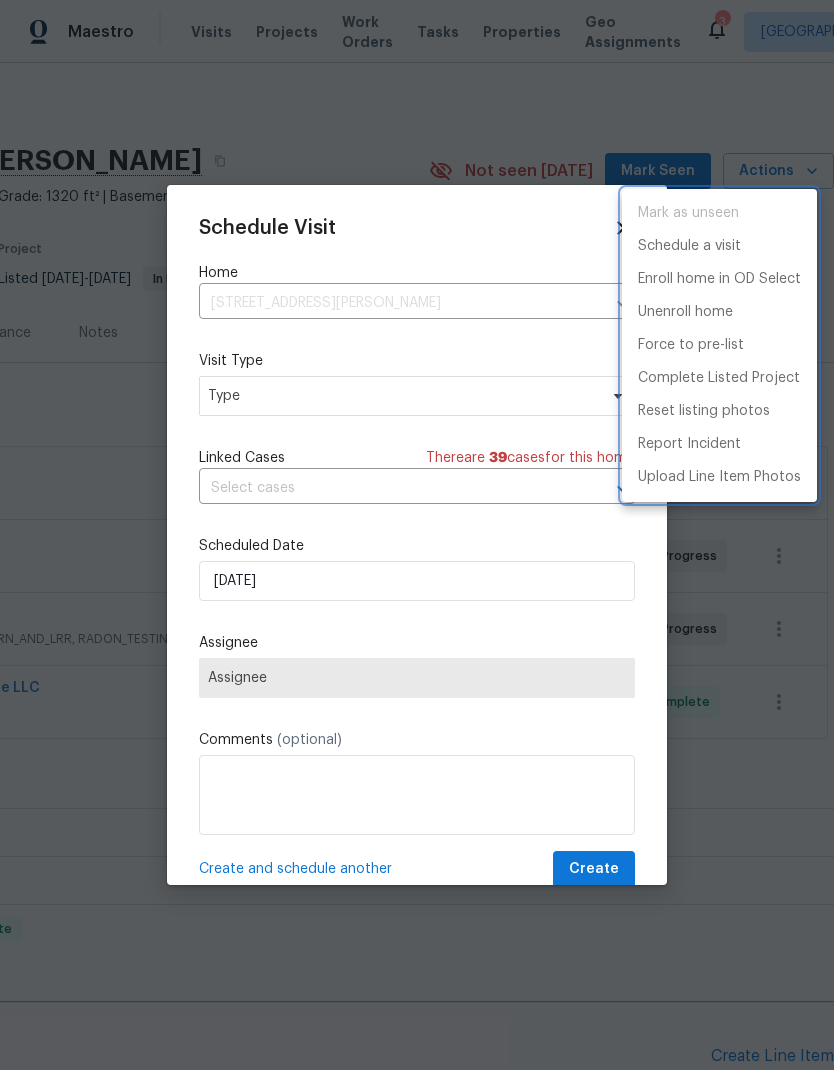 click at bounding box center (417, 535) 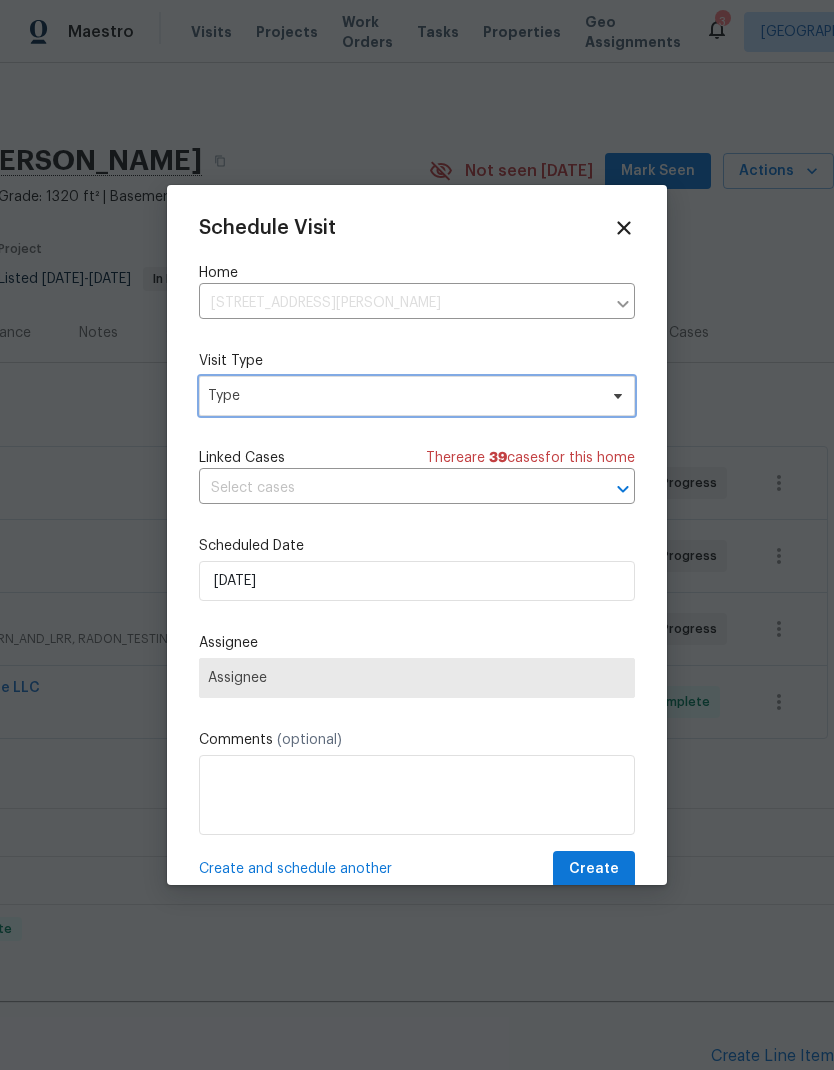click on "Type" at bounding box center [402, 396] 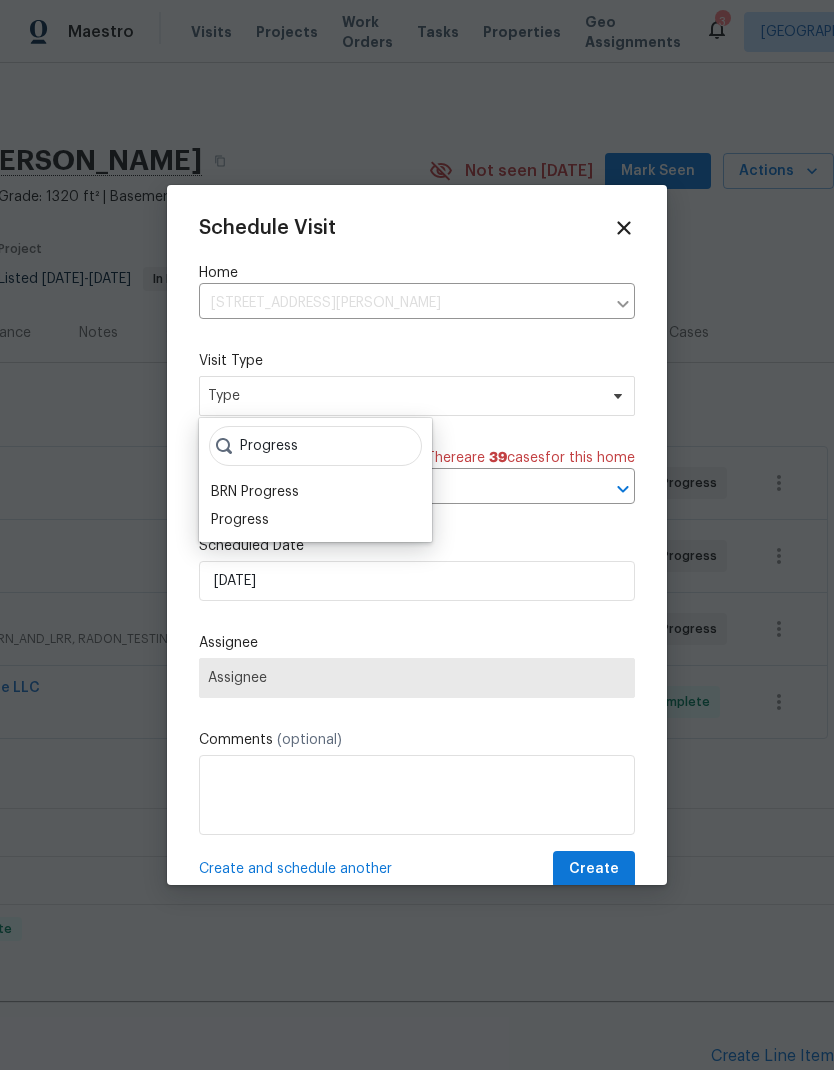 type on "Progress" 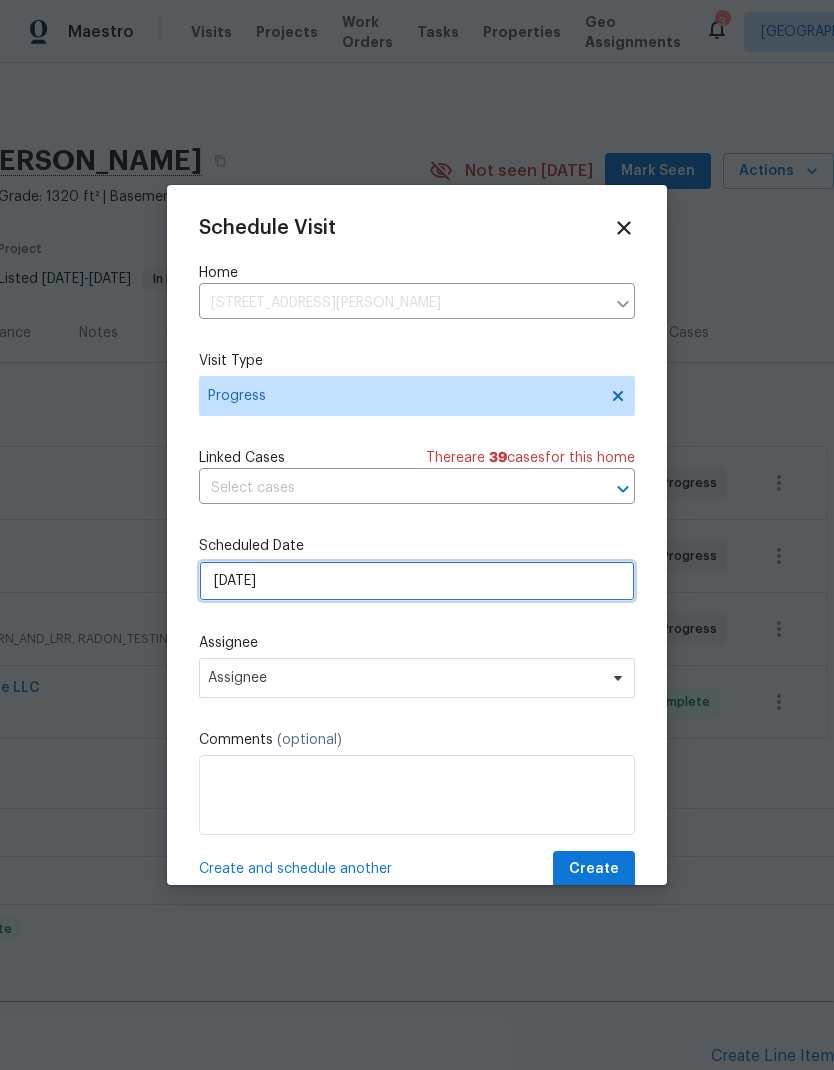 click on "7/10/2025" at bounding box center [417, 581] 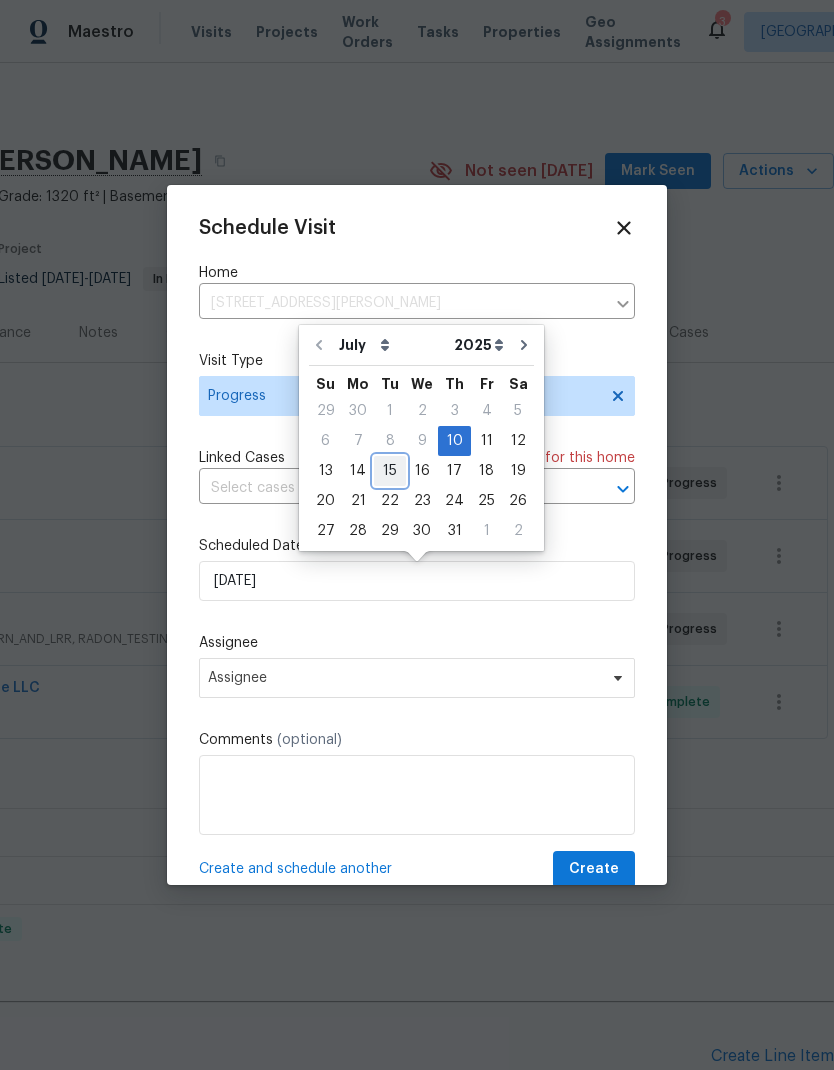 click on "15" at bounding box center (390, 471) 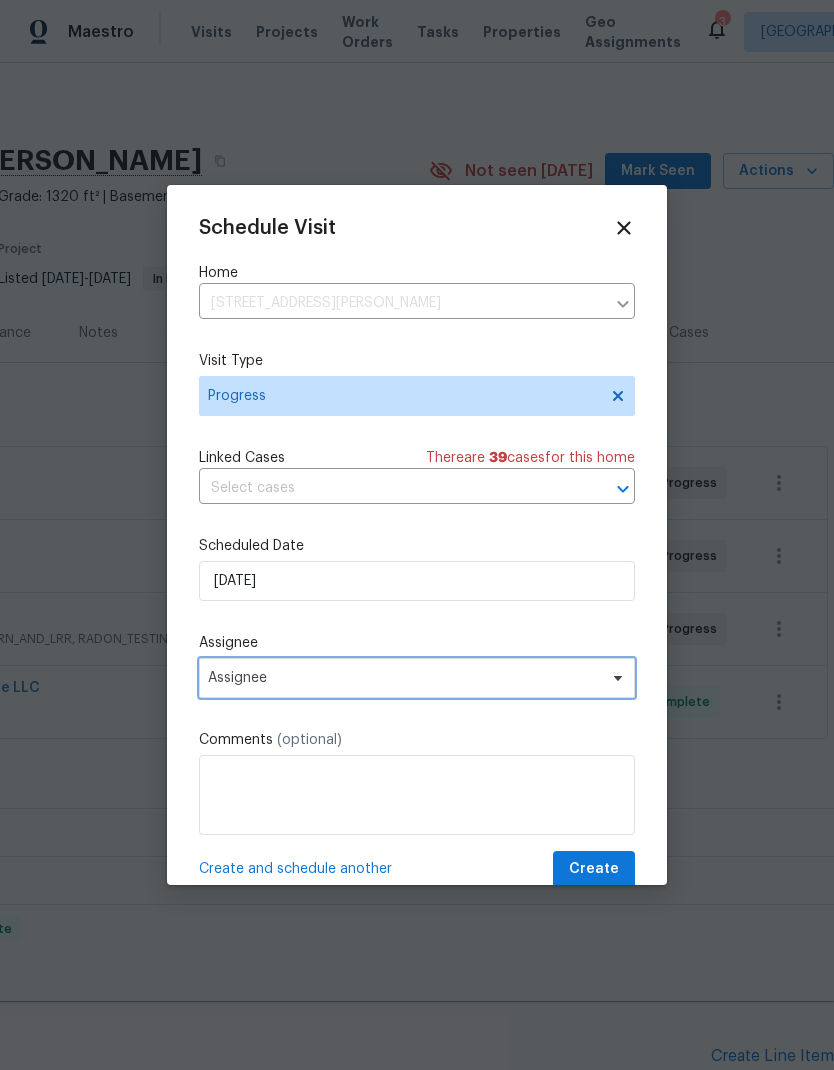 click on "Assignee" at bounding box center (417, 678) 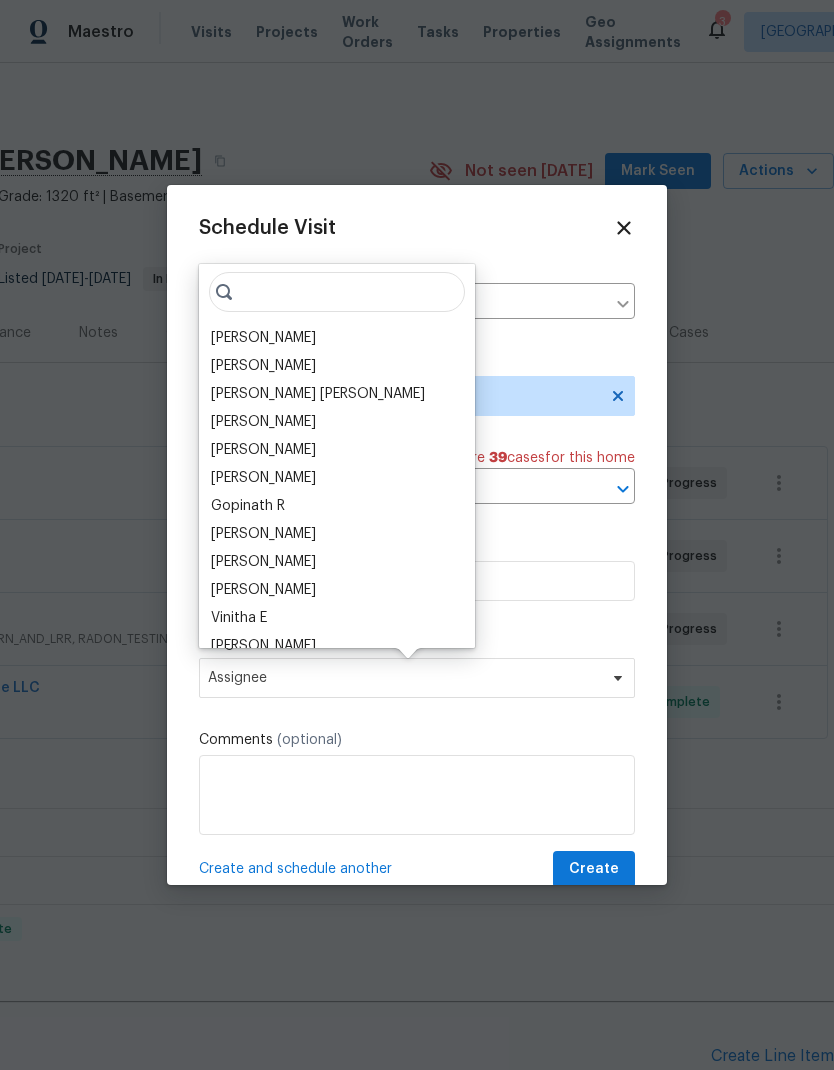click on "[PERSON_NAME]" at bounding box center (337, 338) 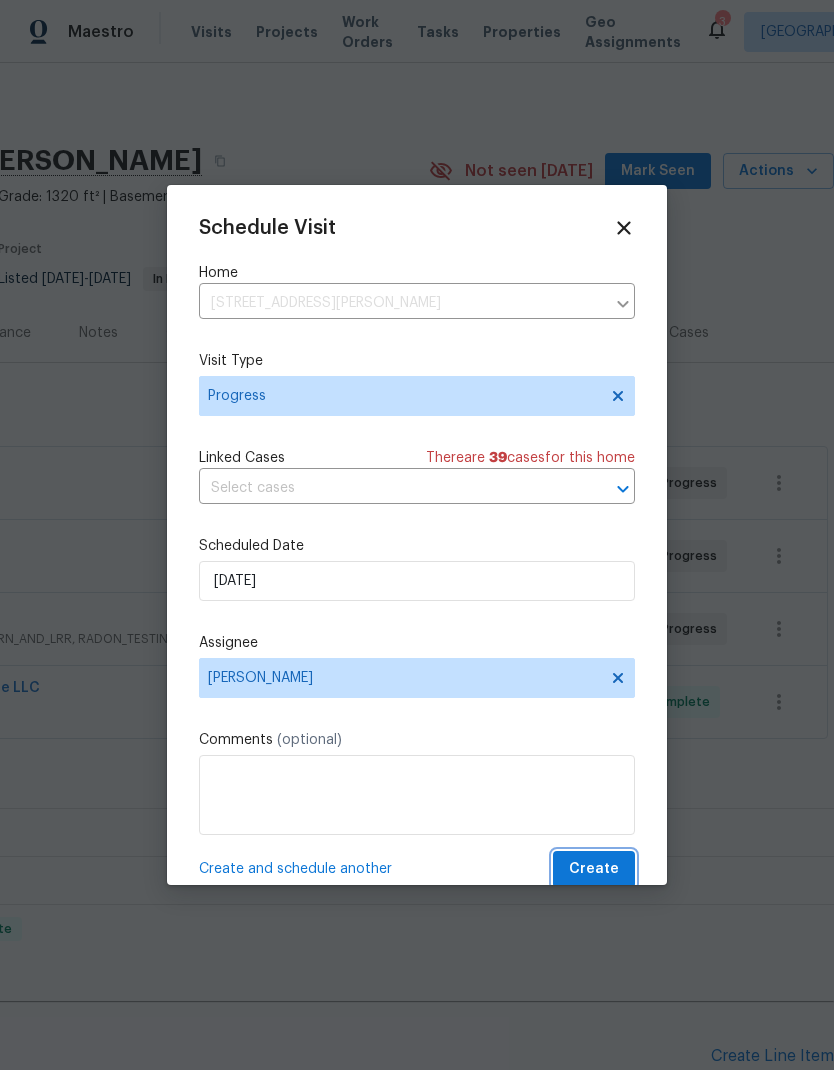 click on "Create" at bounding box center [594, 869] 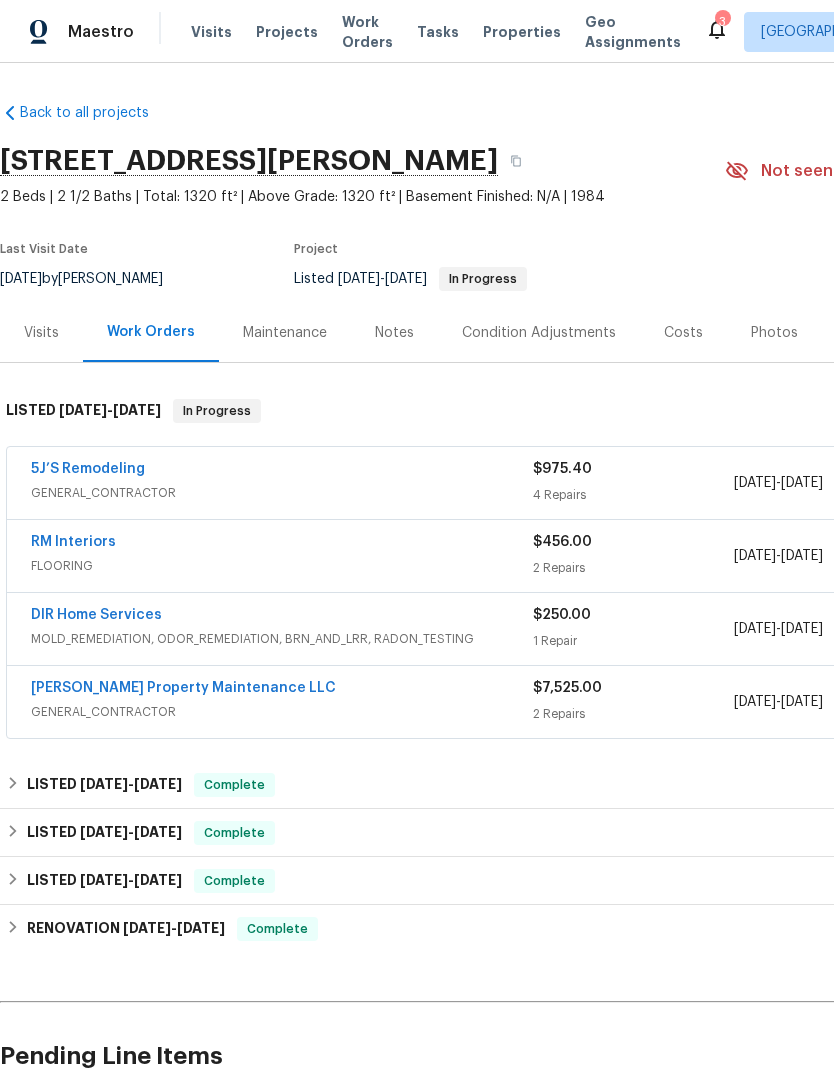 scroll, scrollTop: 0, scrollLeft: 0, axis: both 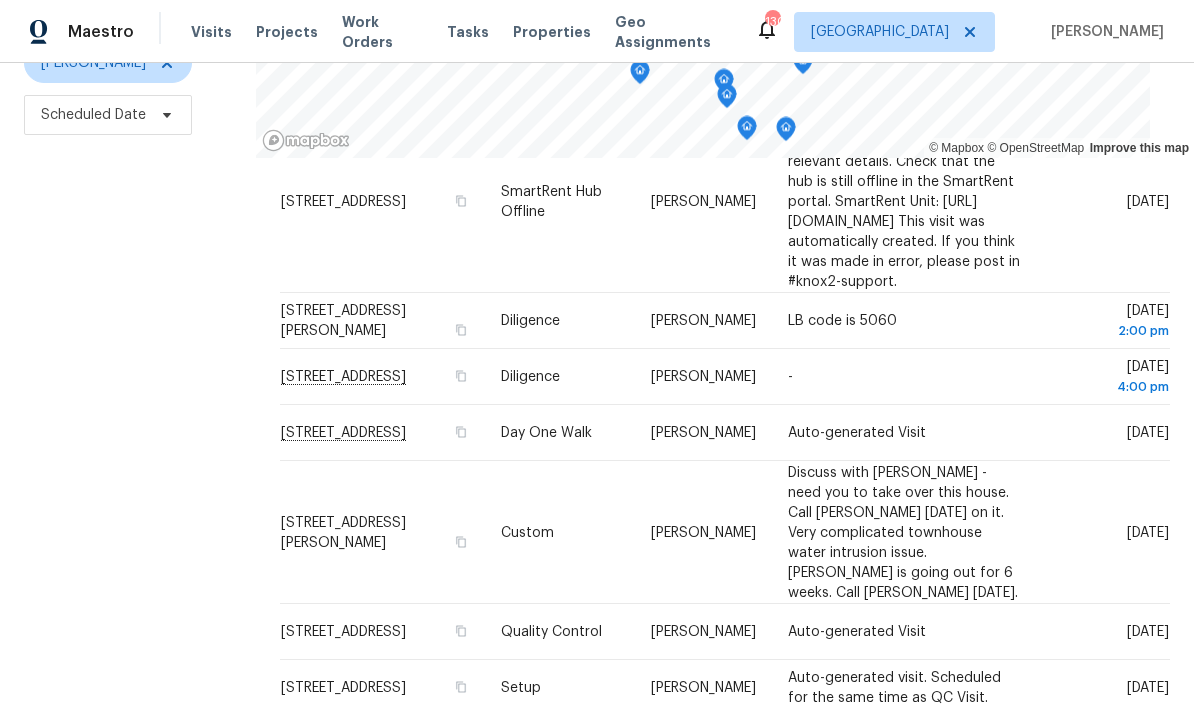 click 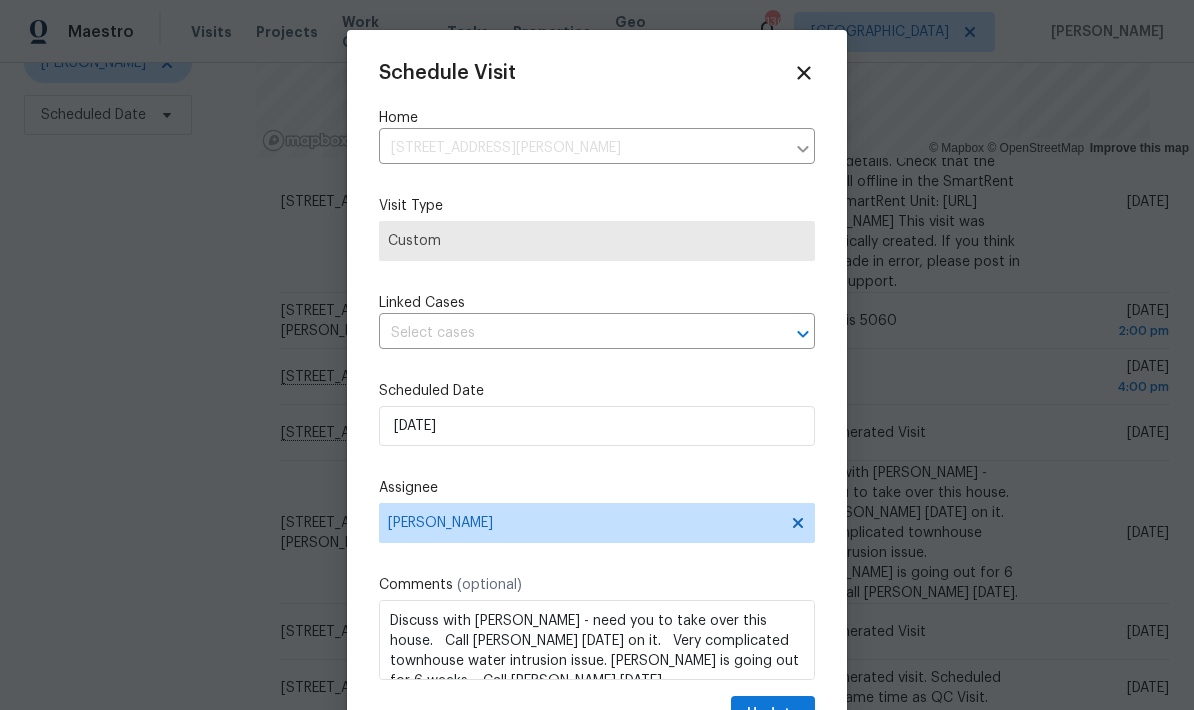 click at bounding box center [569, 333] 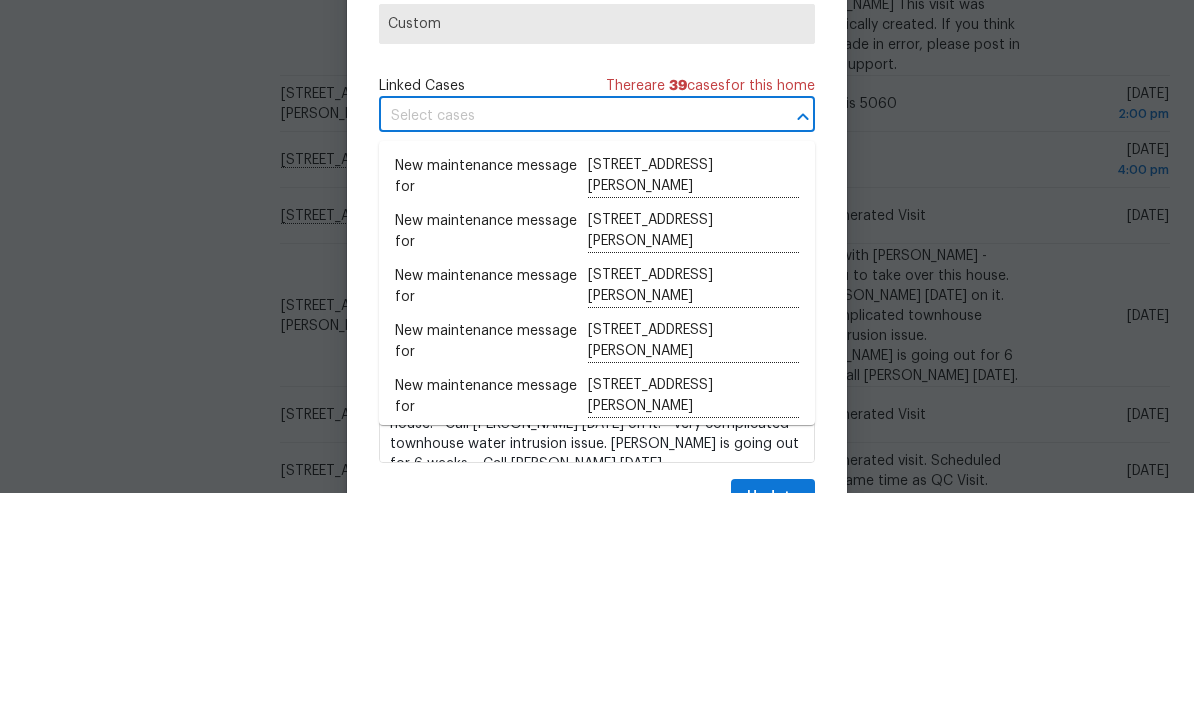 click on "Schedule Visit Home   [STREET_ADDRESS][PERSON_NAME] ​ Visit Type   Custom Linked Cases There  are   39  case s  for this home   ​ Scheduled Date   [DATE] Assignee   [PERSON_NAME] Comments   (optional) Discuss with [PERSON_NAME] - need you to take over this house.   Call [PERSON_NAME] [DATE] on it.   Very complicated townhouse water intrusion issue. [PERSON_NAME] is going out for 6 weeks.   Call [PERSON_NAME] [DATE].  Update" at bounding box center [597, 397] 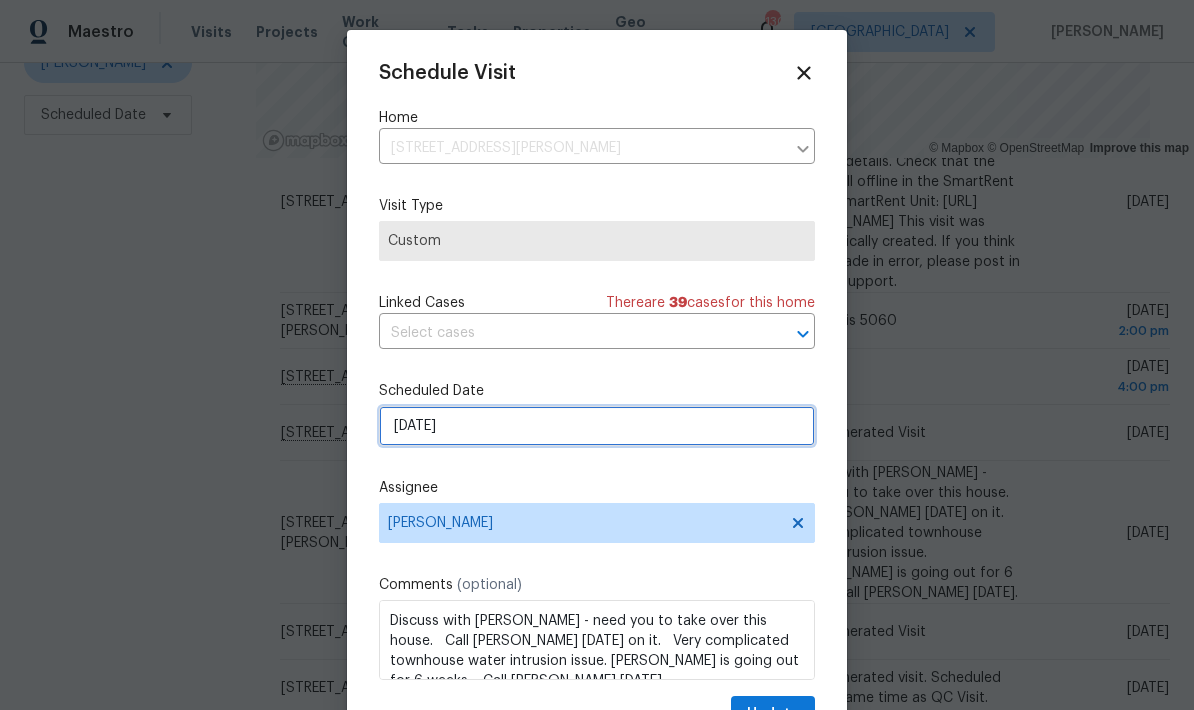 click on "[DATE]" at bounding box center (597, 426) 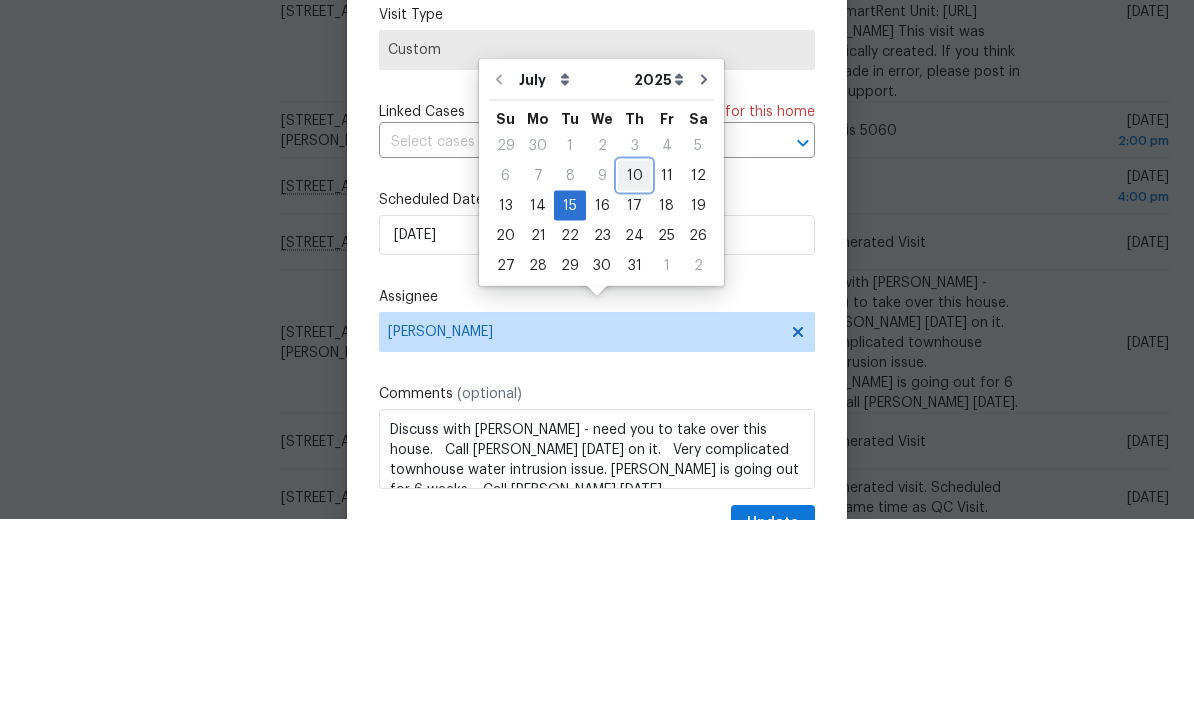 click on "10" at bounding box center [634, 366] 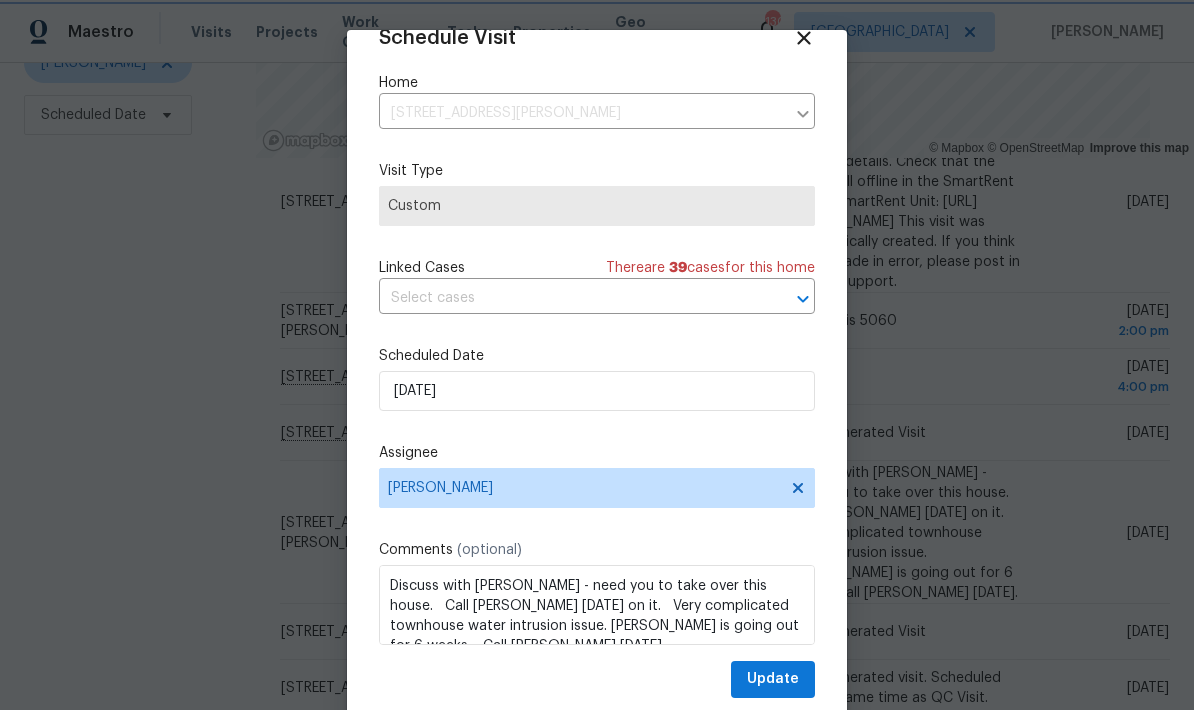 scroll, scrollTop: 39, scrollLeft: 0, axis: vertical 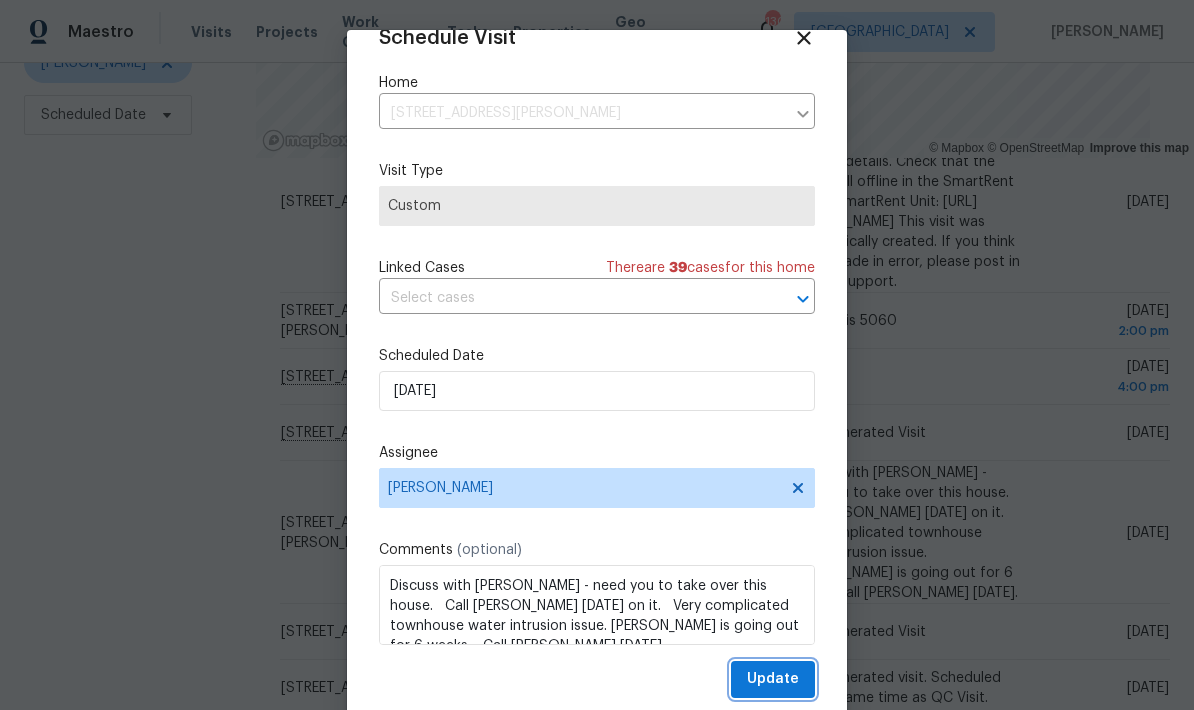 click on "Update" at bounding box center (773, 679) 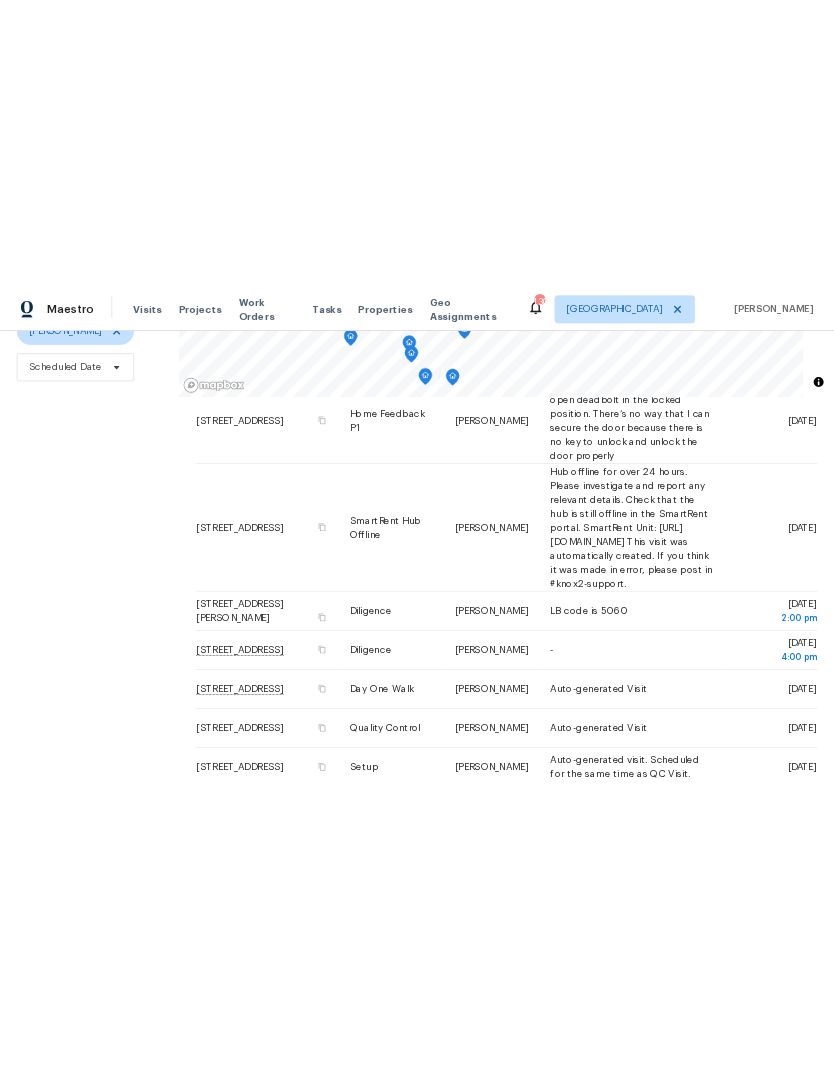 scroll, scrollTop: 0, scrollLeft: 0, axis: both 